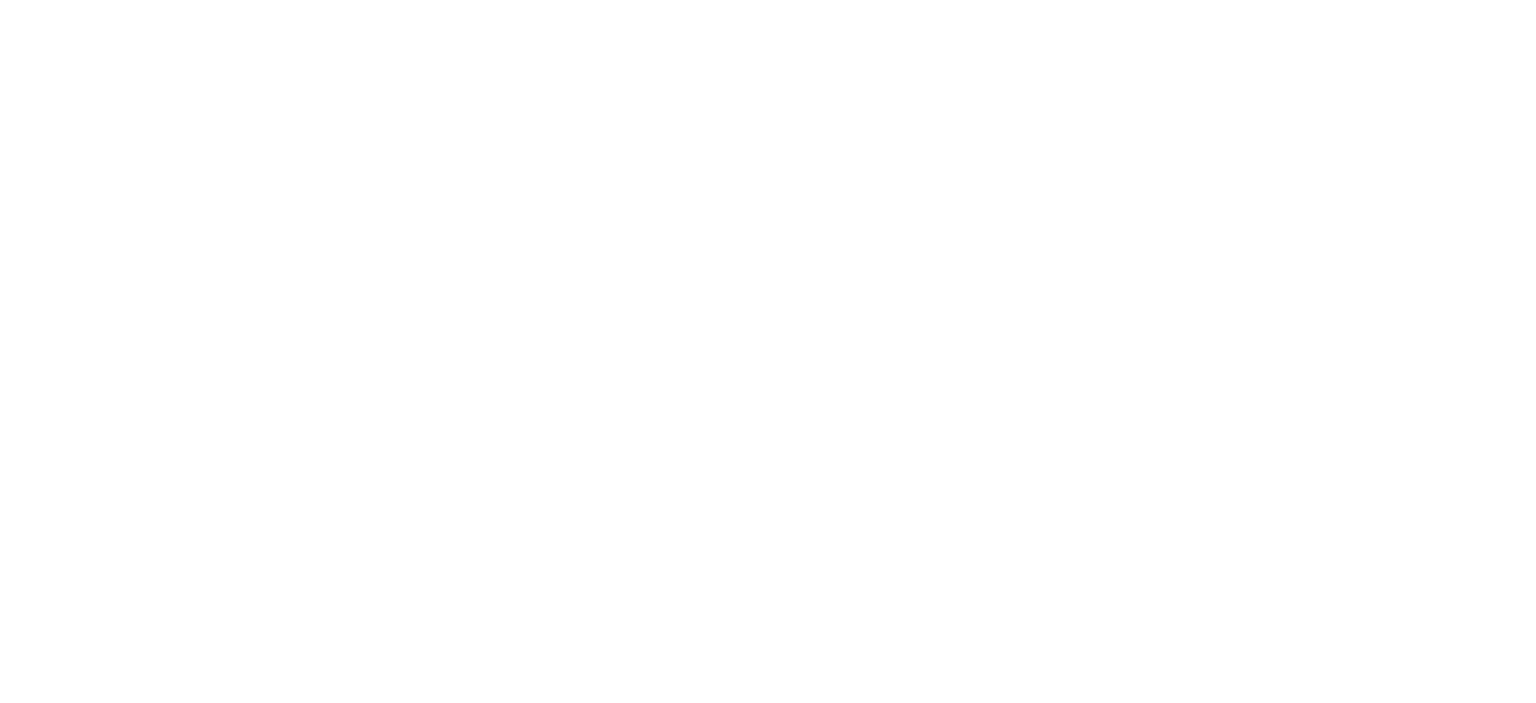 scroll, scrollTop: 0, scrollLeft: 0, axis: both 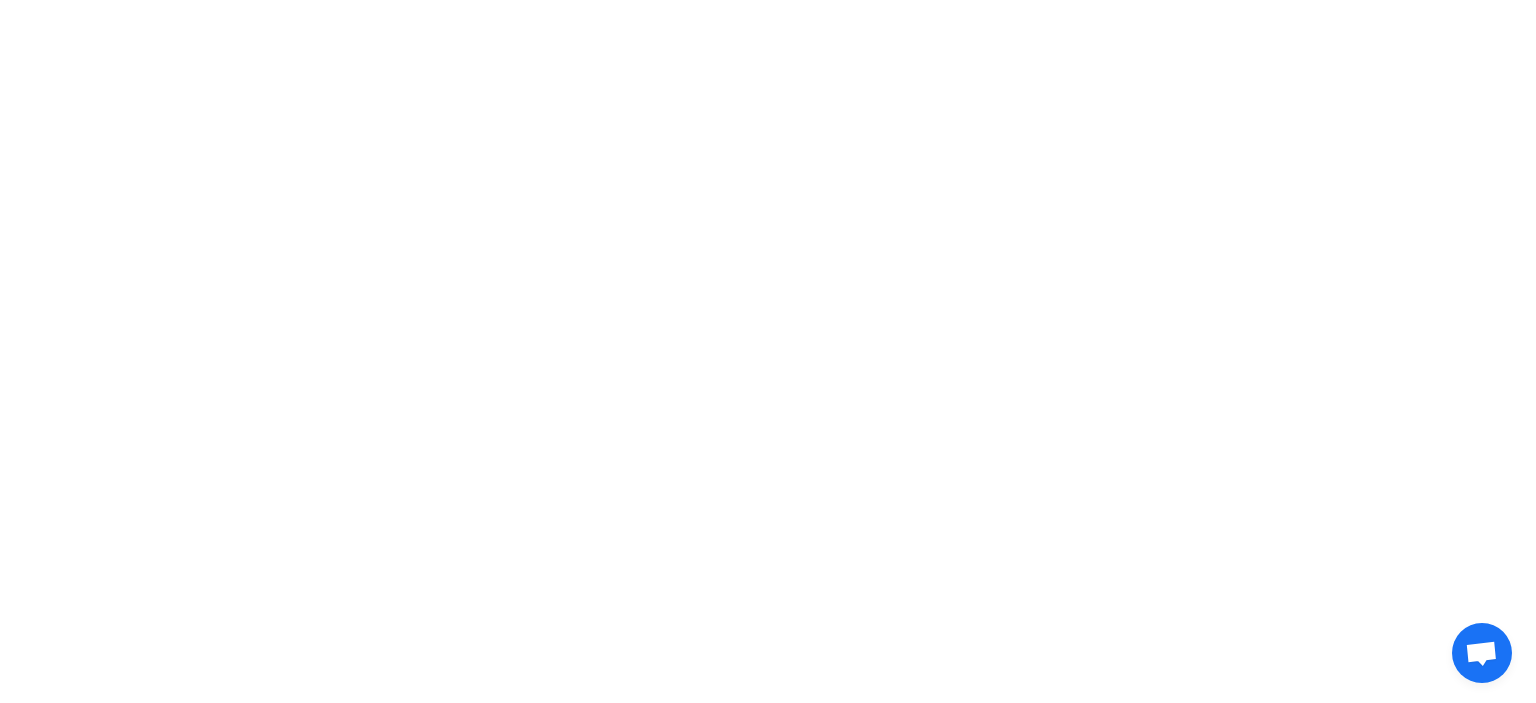 drag, startPoint x: 670, startPoint y: 152, endPoint x: 684, endPoint y: 189, distance: 39.56008 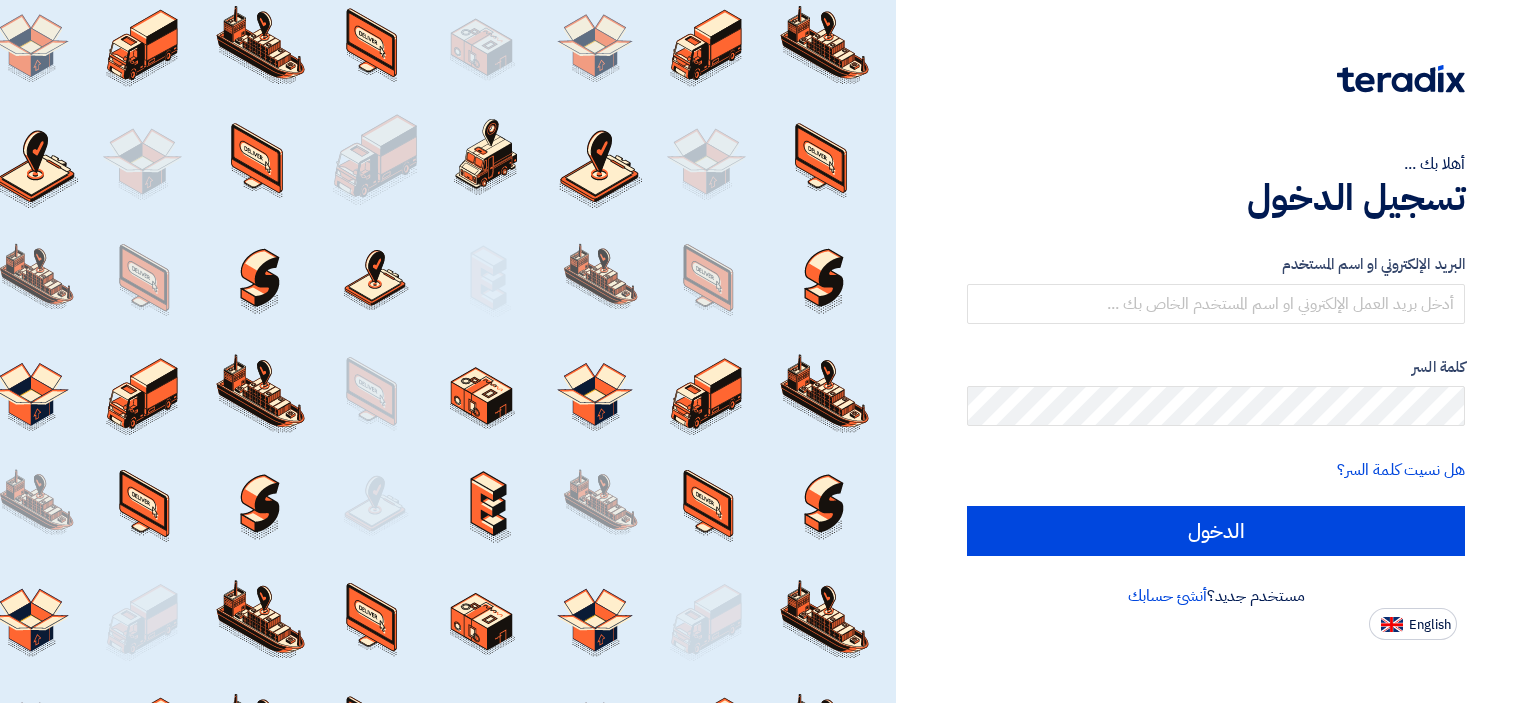 scroll, scrollTop: 0, scrollLeft: 0, axis: both 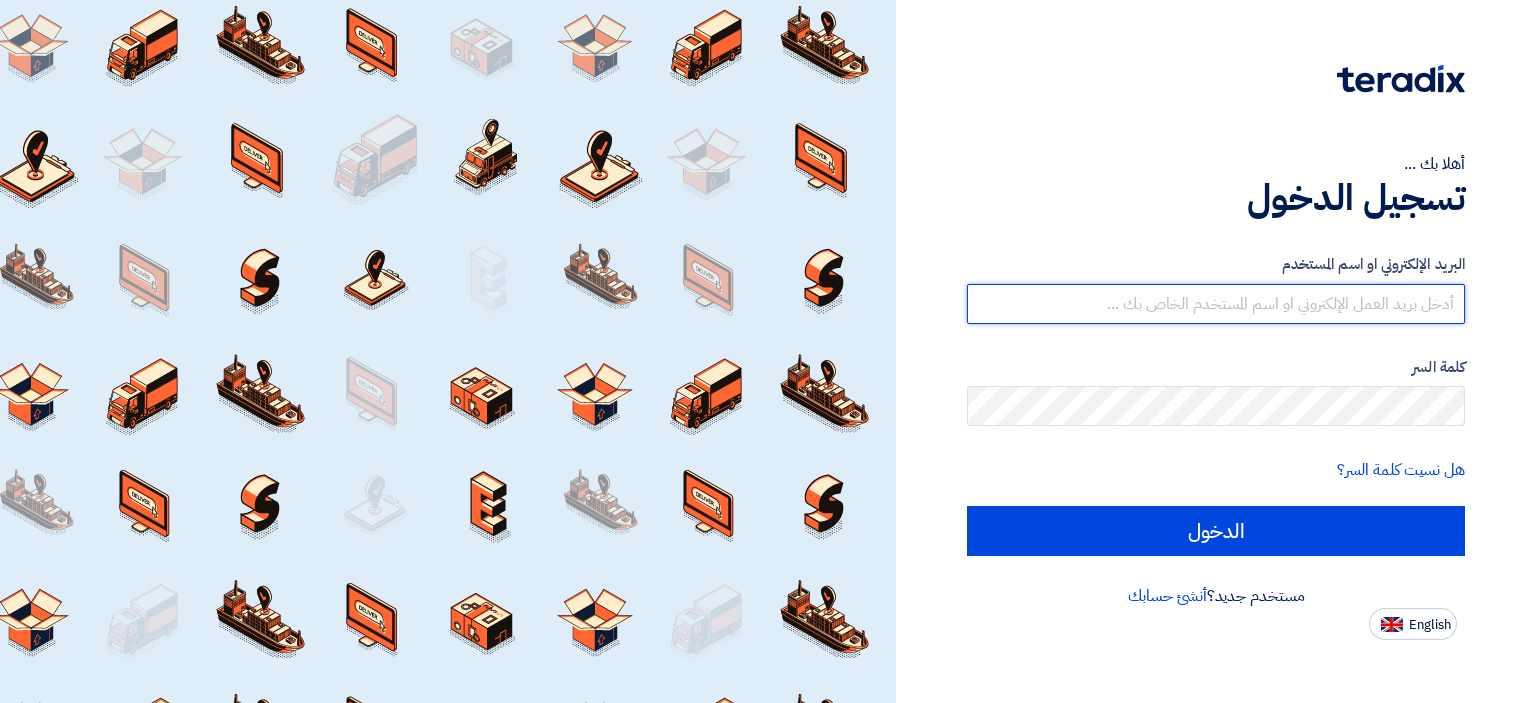 type on "[EMAIL]" 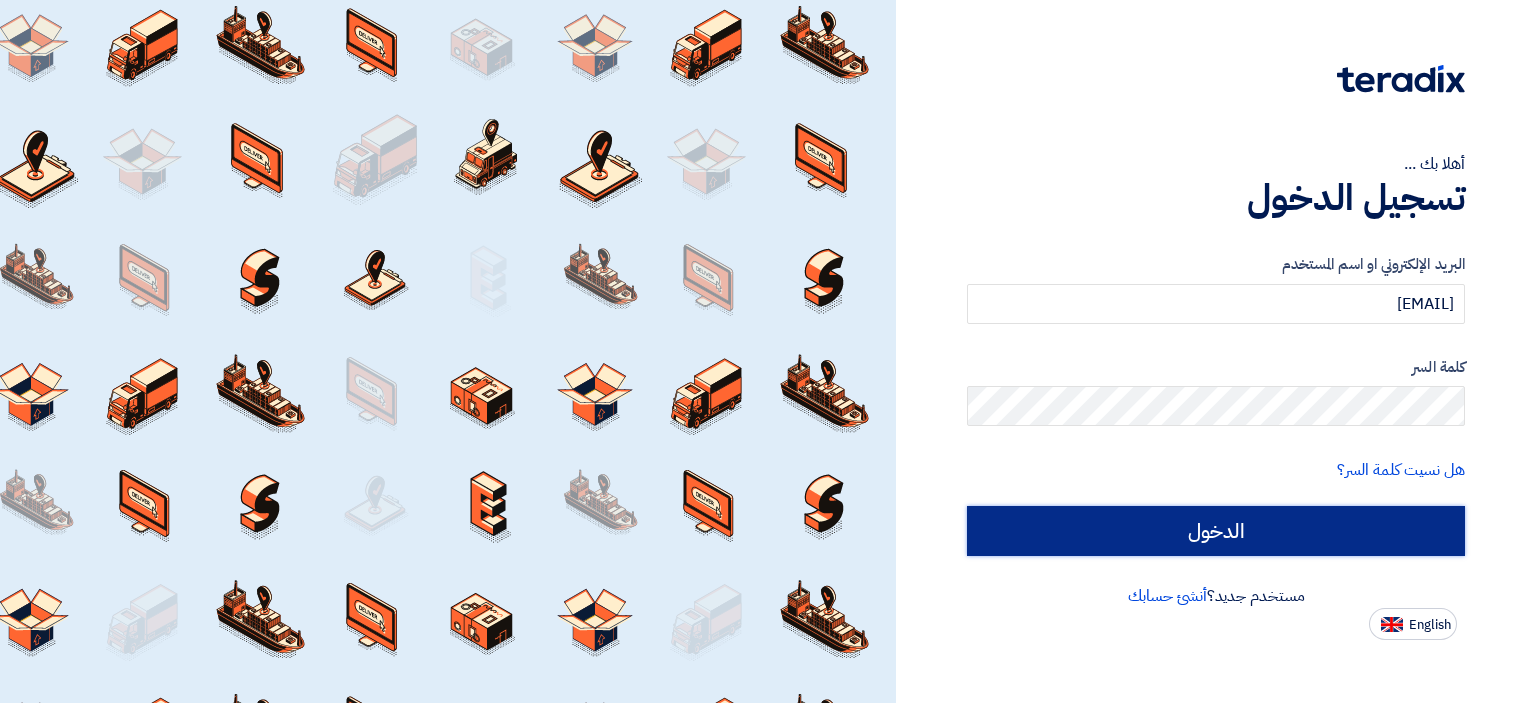 click on "الدخول" 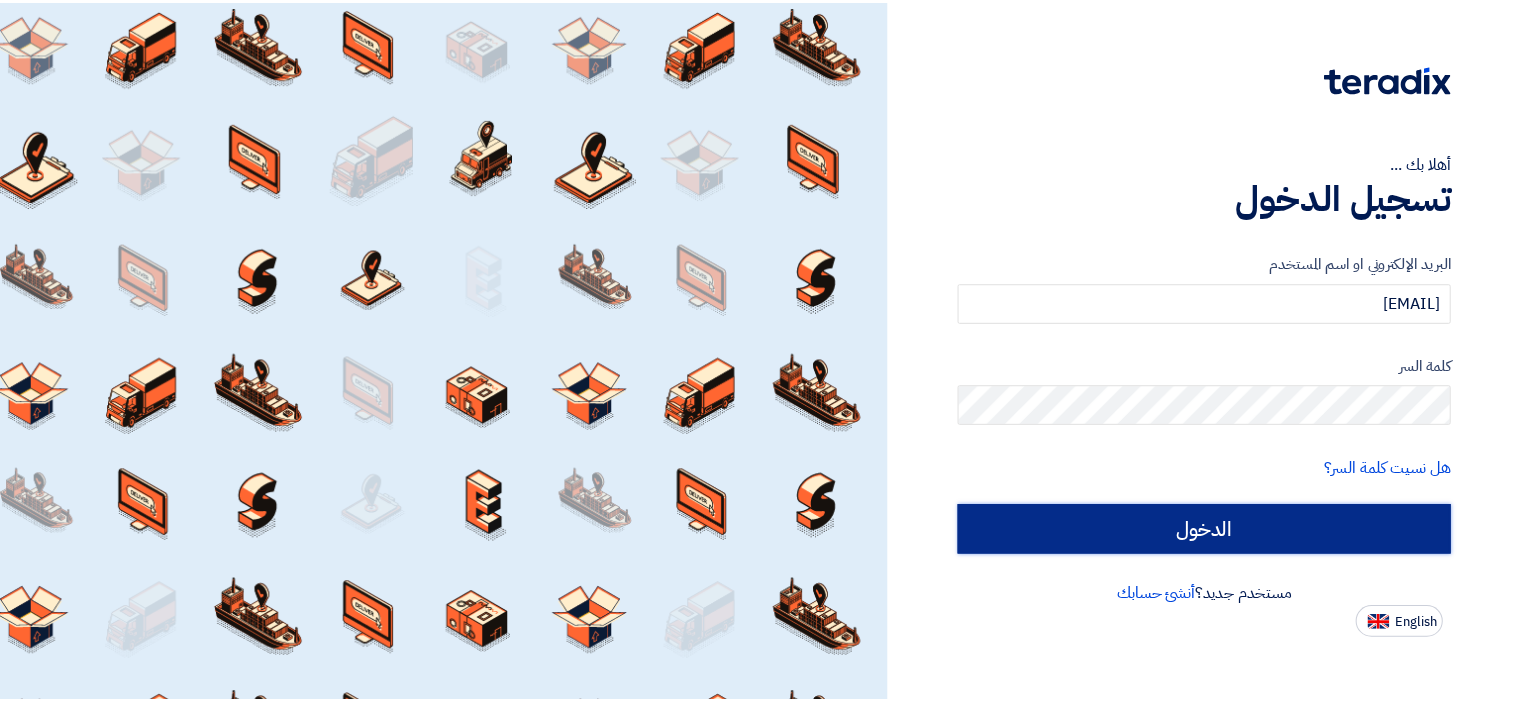 scroll, scrollTop: 0, scrollLeft: 0, axis: both 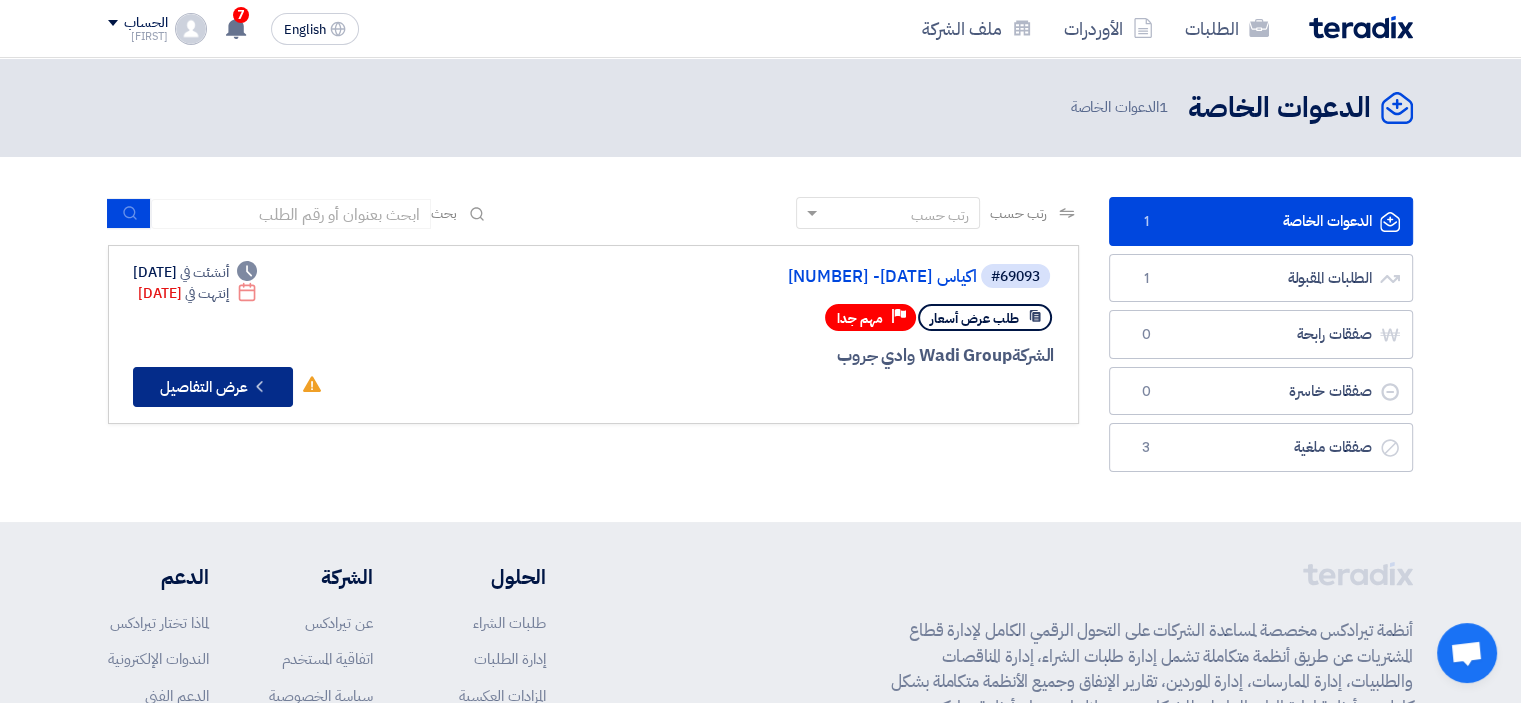 click on "Check details" 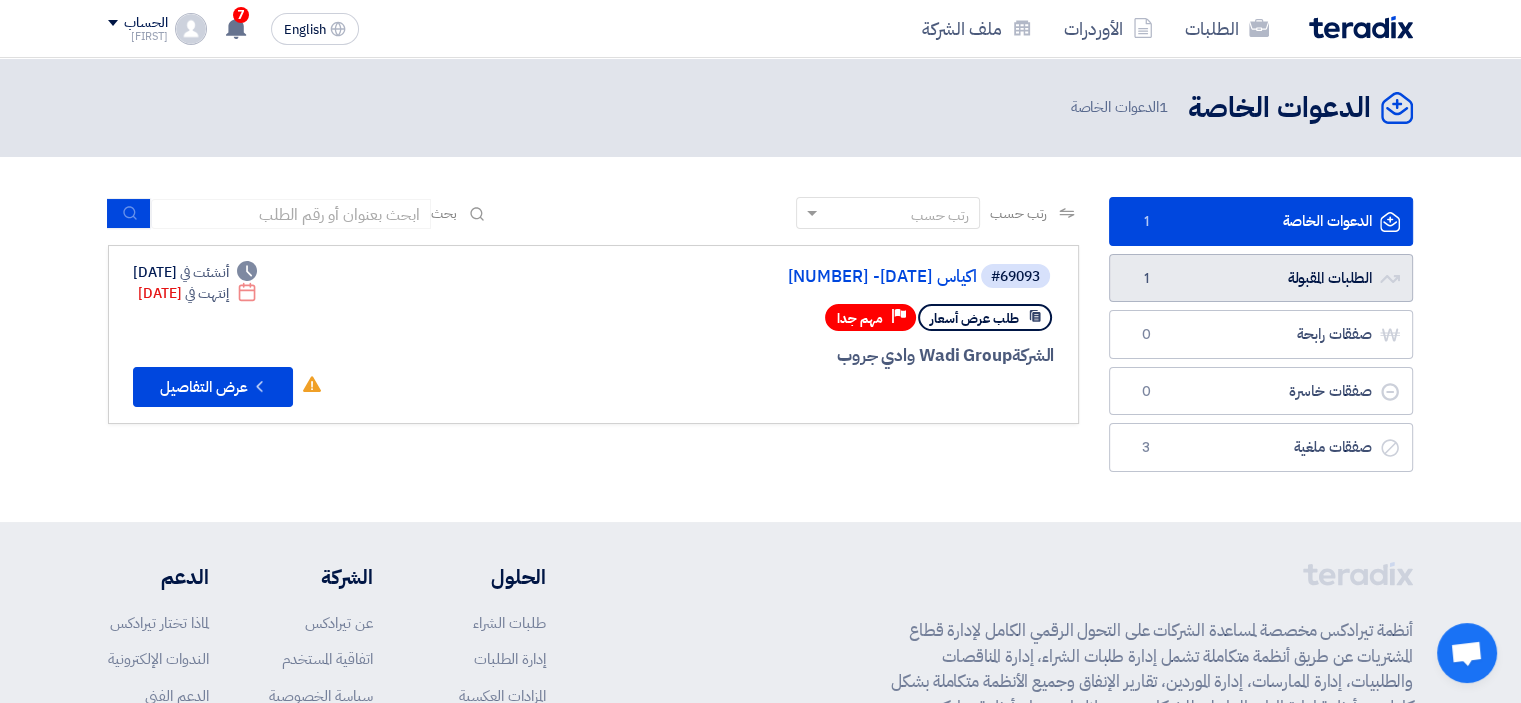 click on "الطلبات المقبولة
الطلبات المقبولة
1" 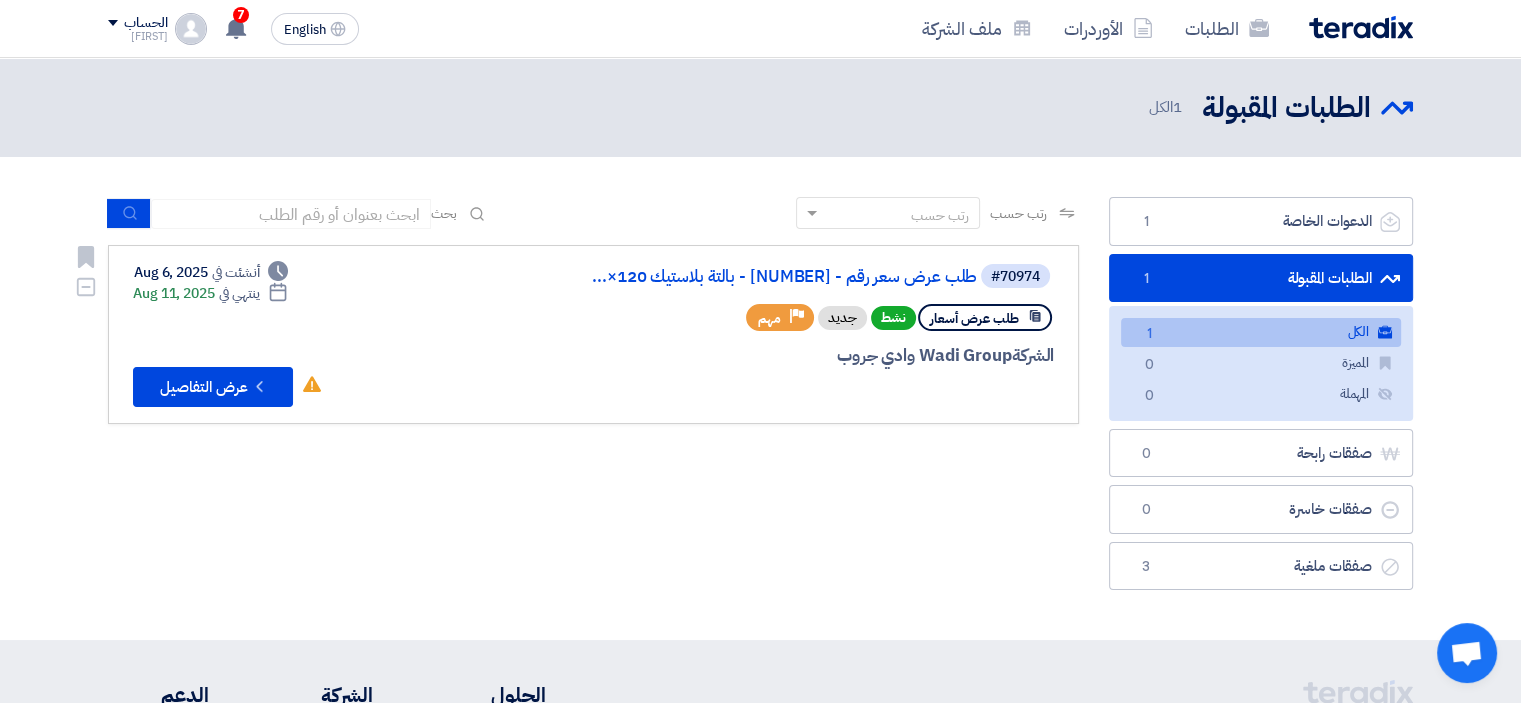 click on "الشركة  [COMPANY] [COMPANY]" 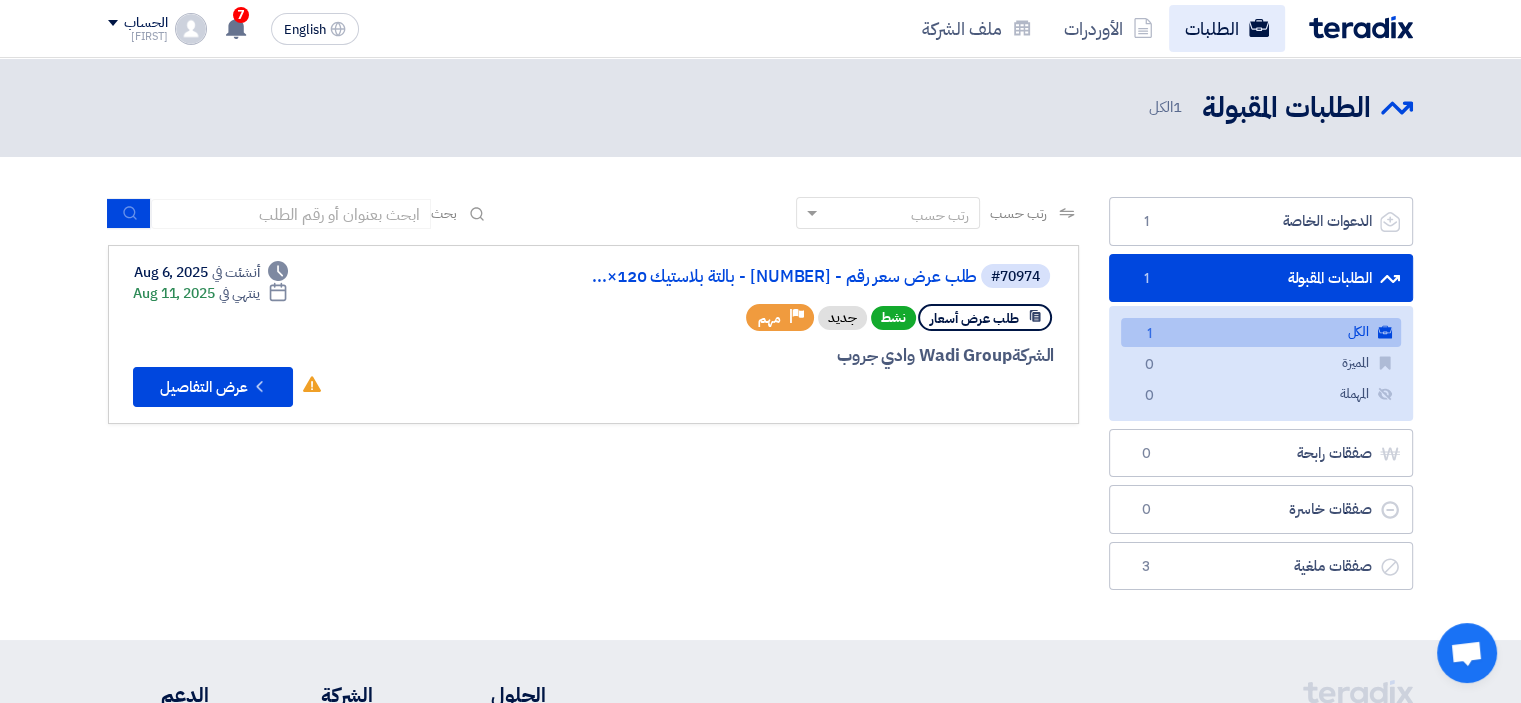 click 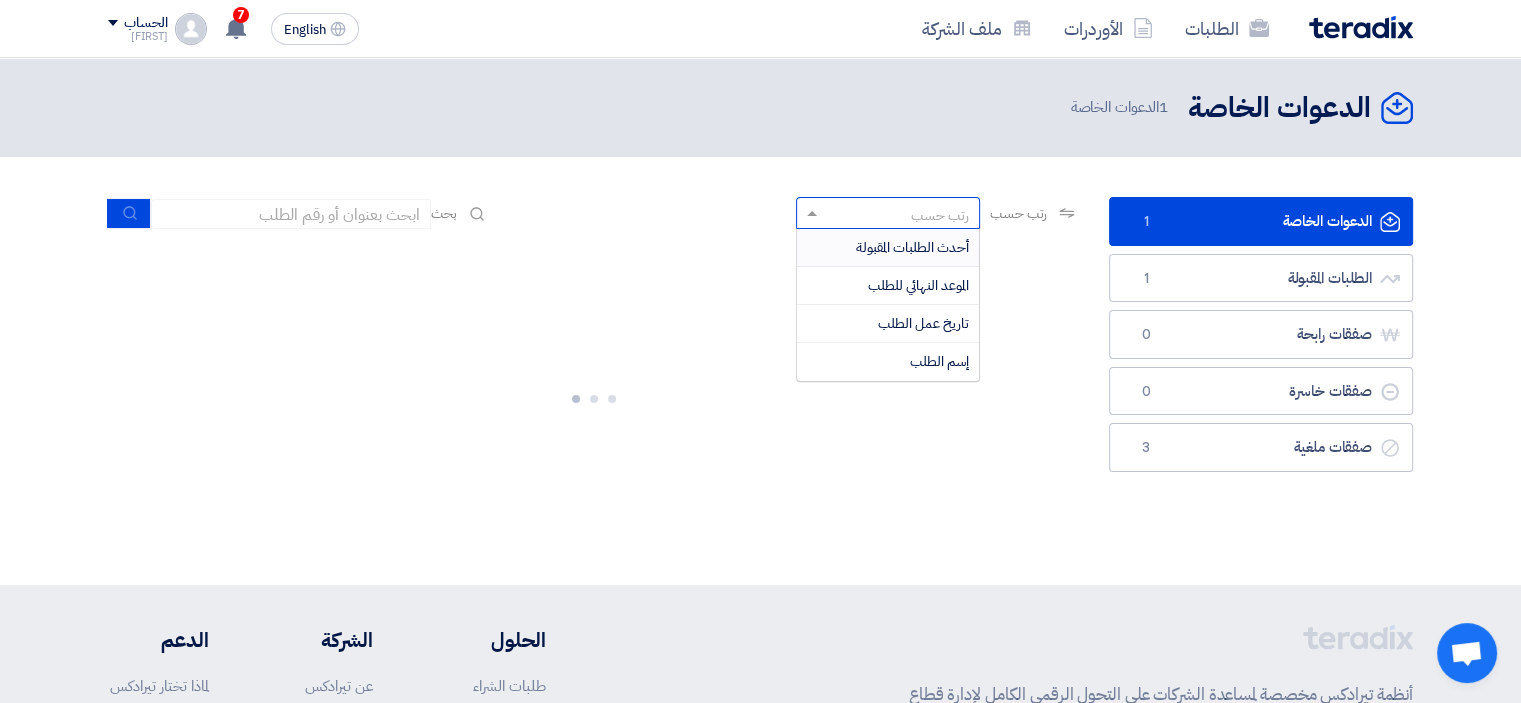 click on "رتب حسب" 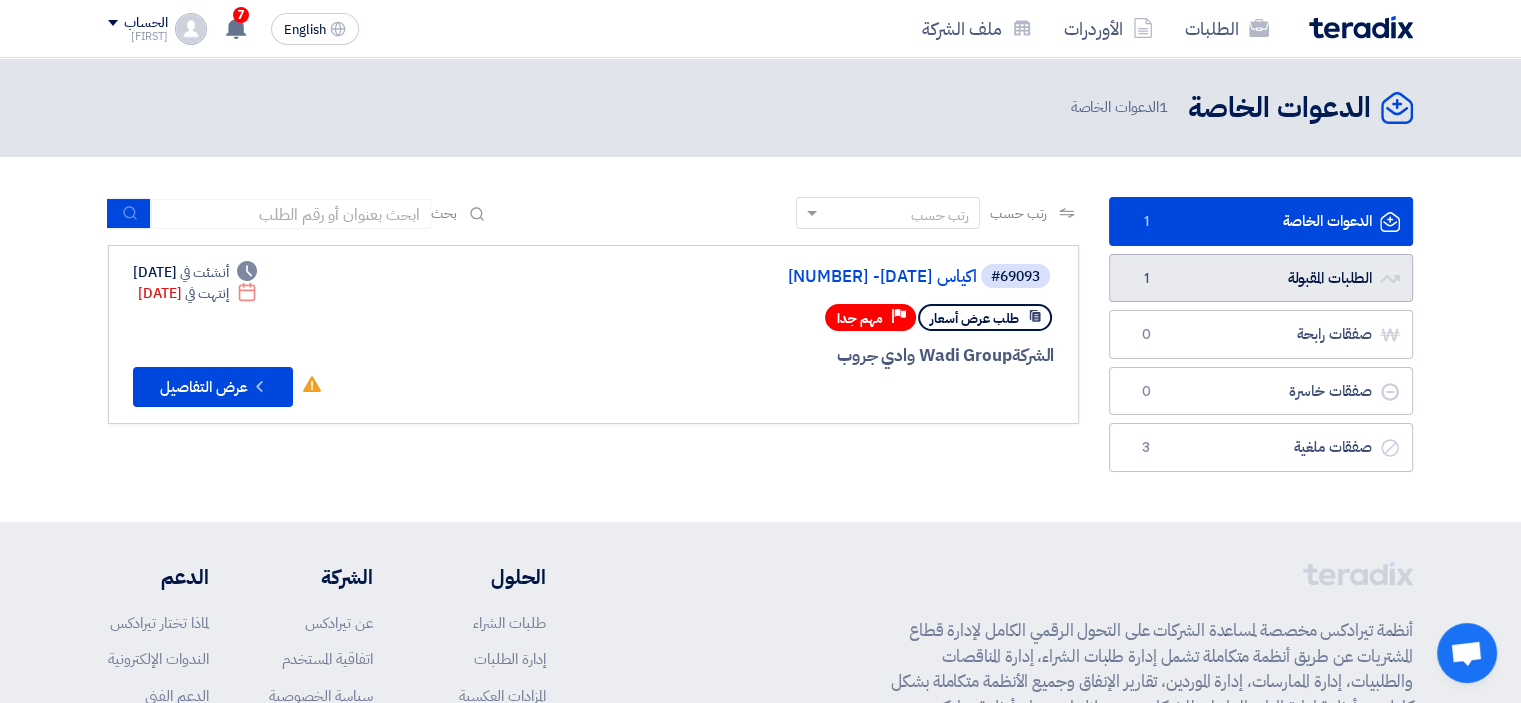 click on "الطلبات المقبولة
الطلبات المقبولة
1" 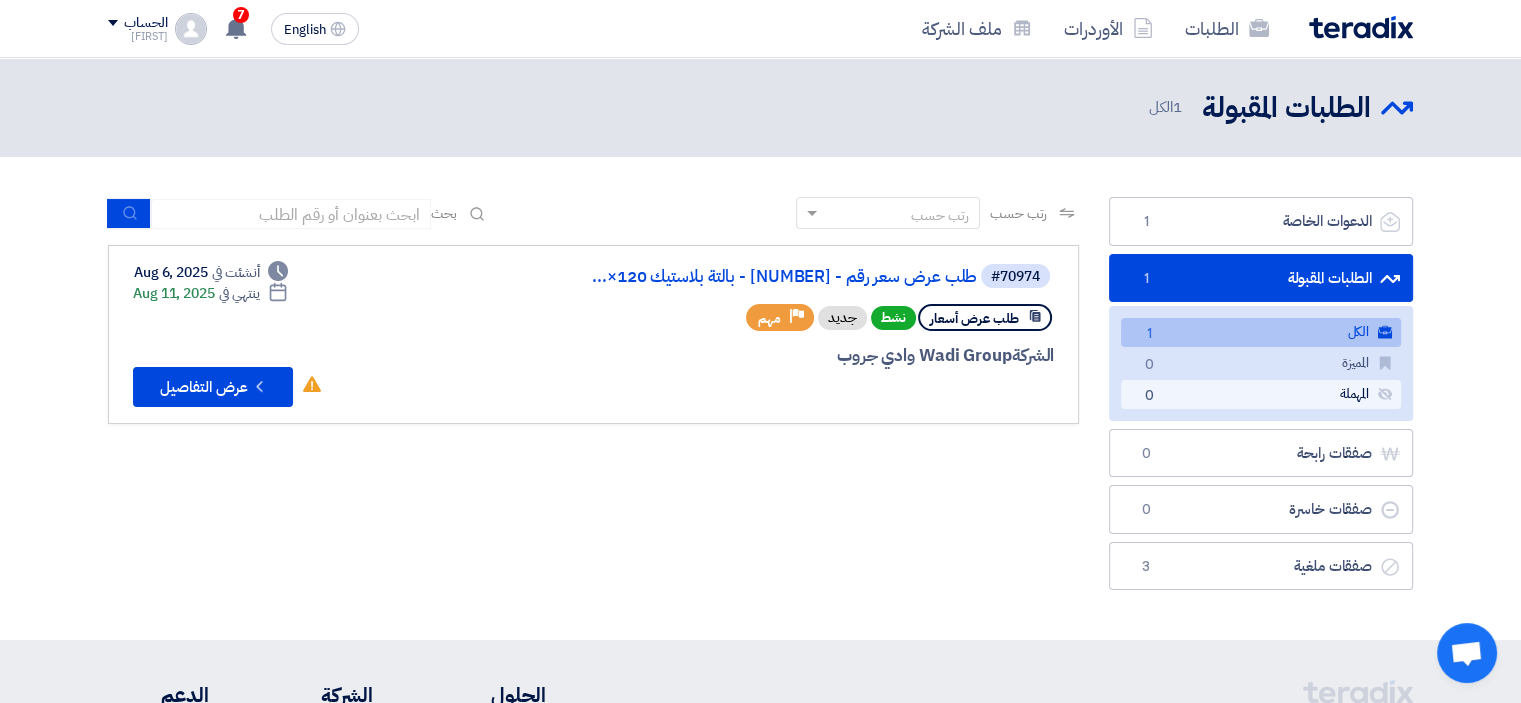 click on "المهملة
المهملة
0" 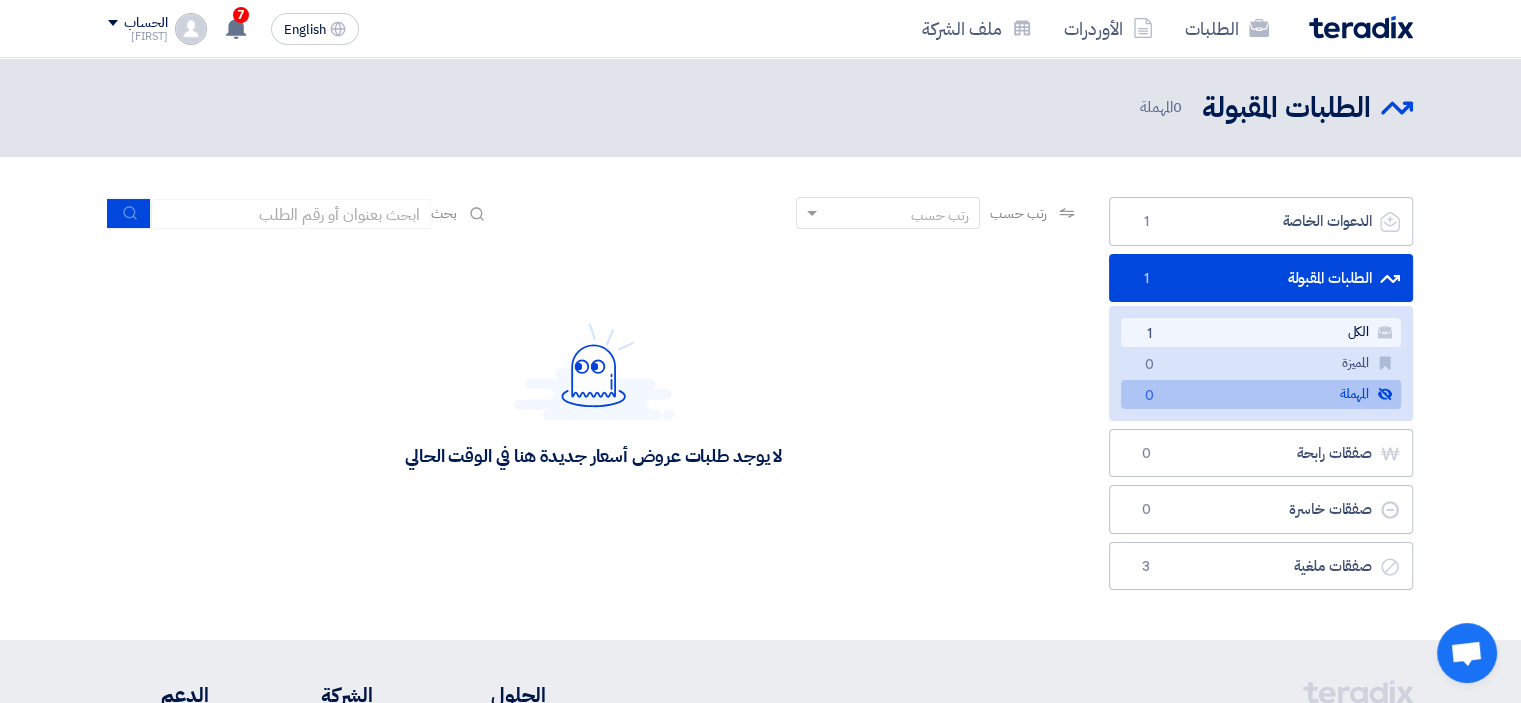 click on "الكل
الكل
1" 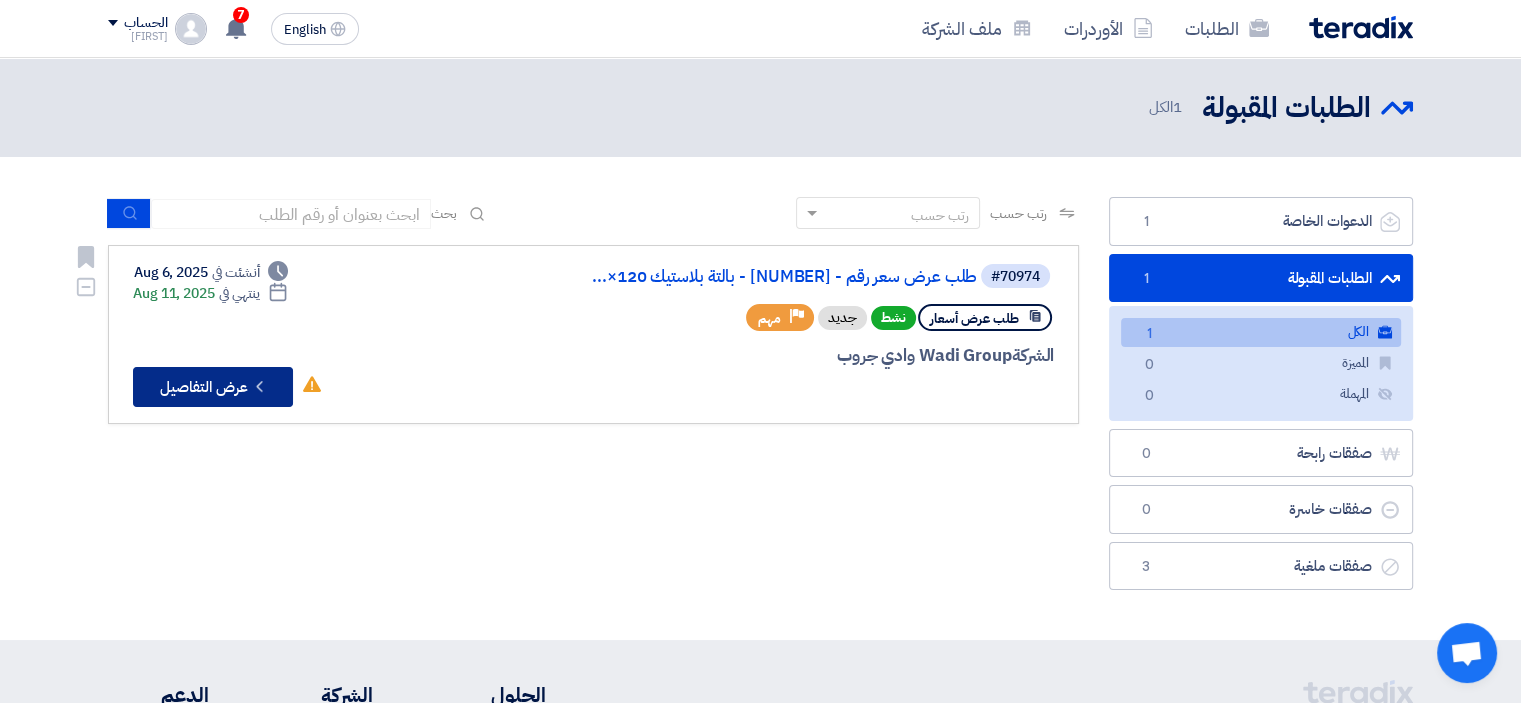 click on "Check details
عرض التفاصيل" 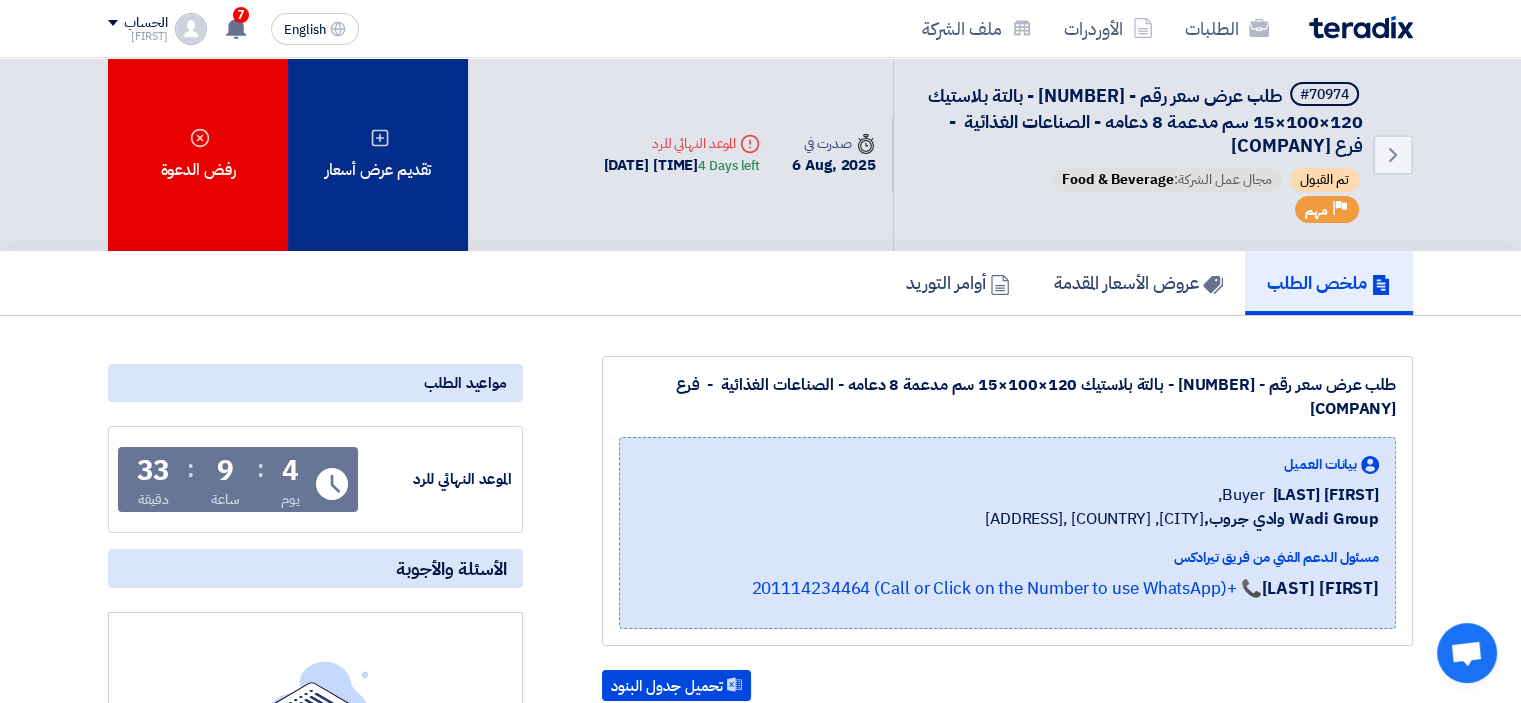 click on "تقديم عرض أسعار" 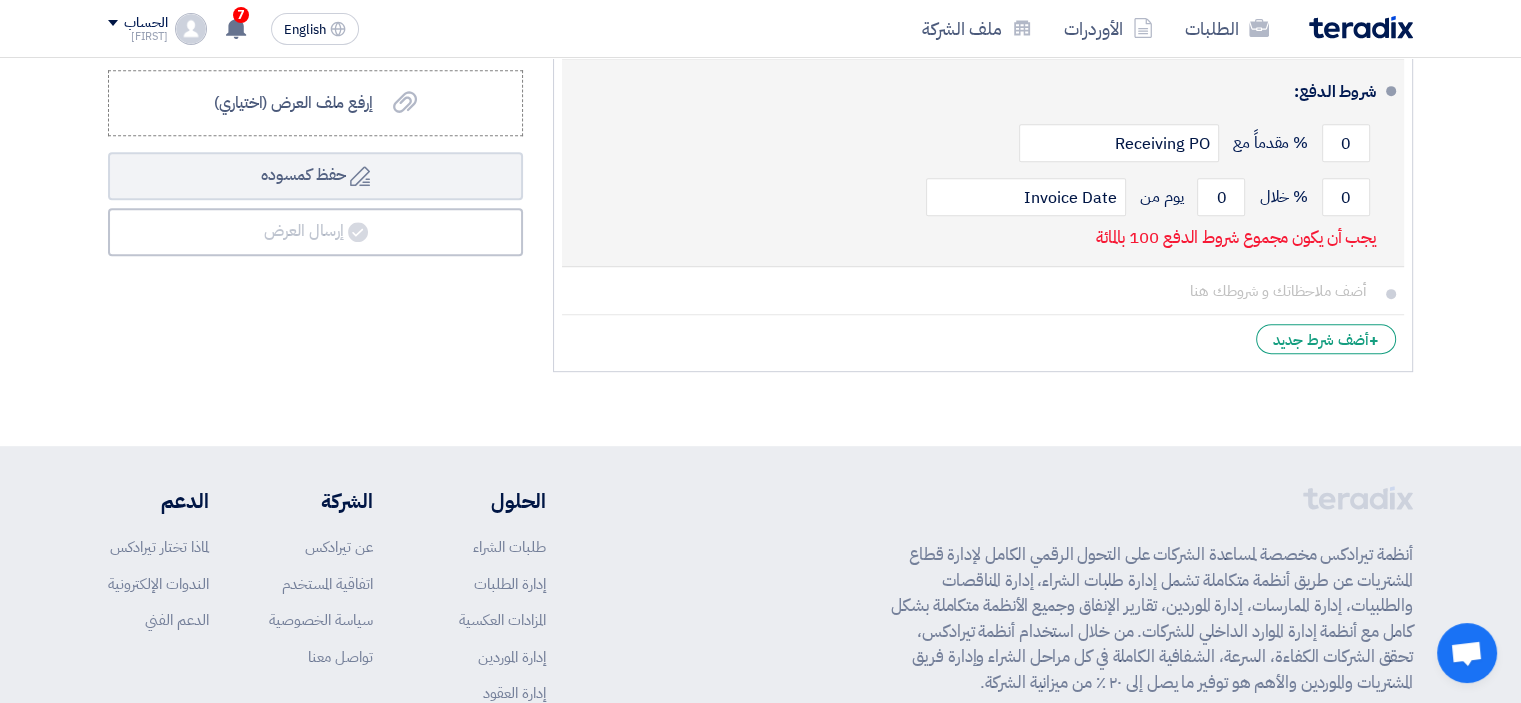 scroll, scrollTop: 900, scrollLeft: 0, axis: vertical 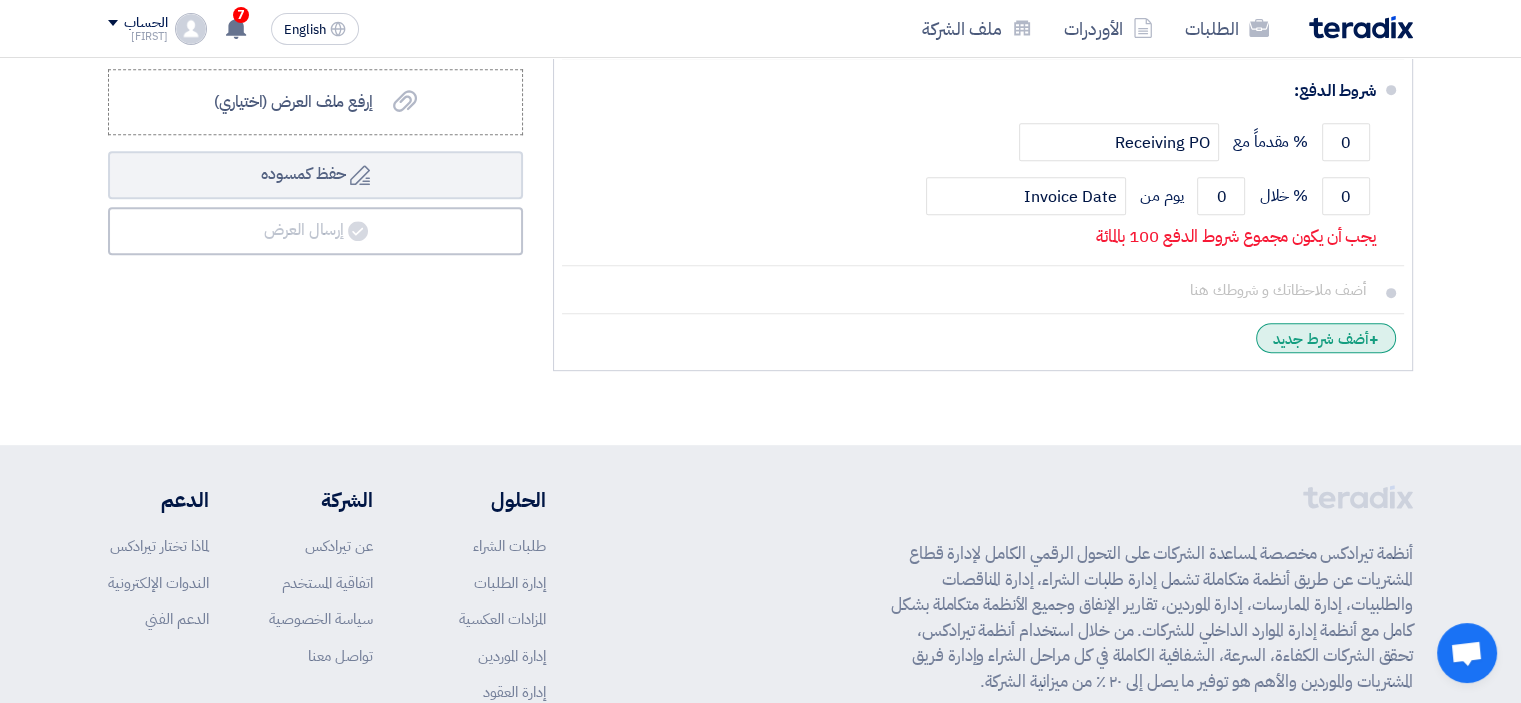 click on "+
أضف شرط جديد" 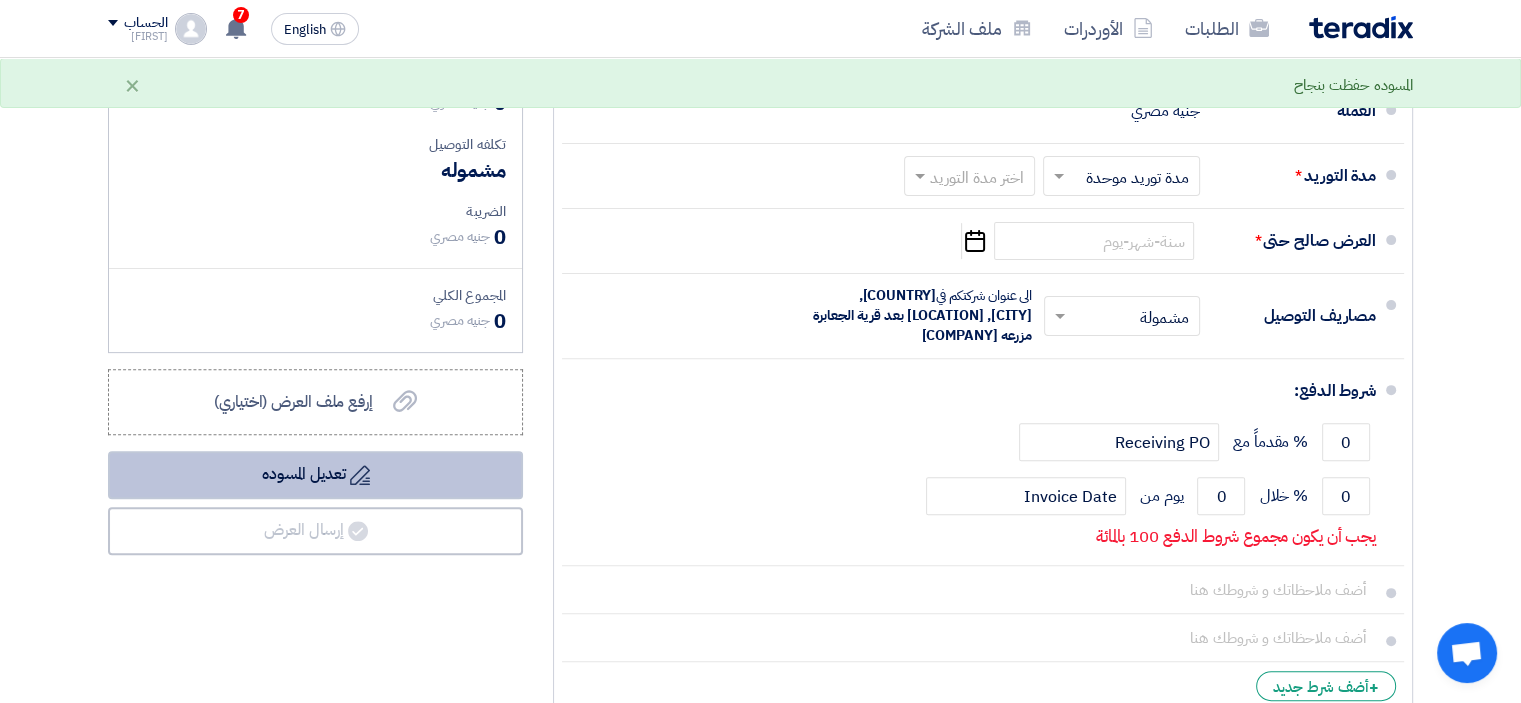 scroll, scrollTop: 500, scrollLeft: 0, axis: vertical 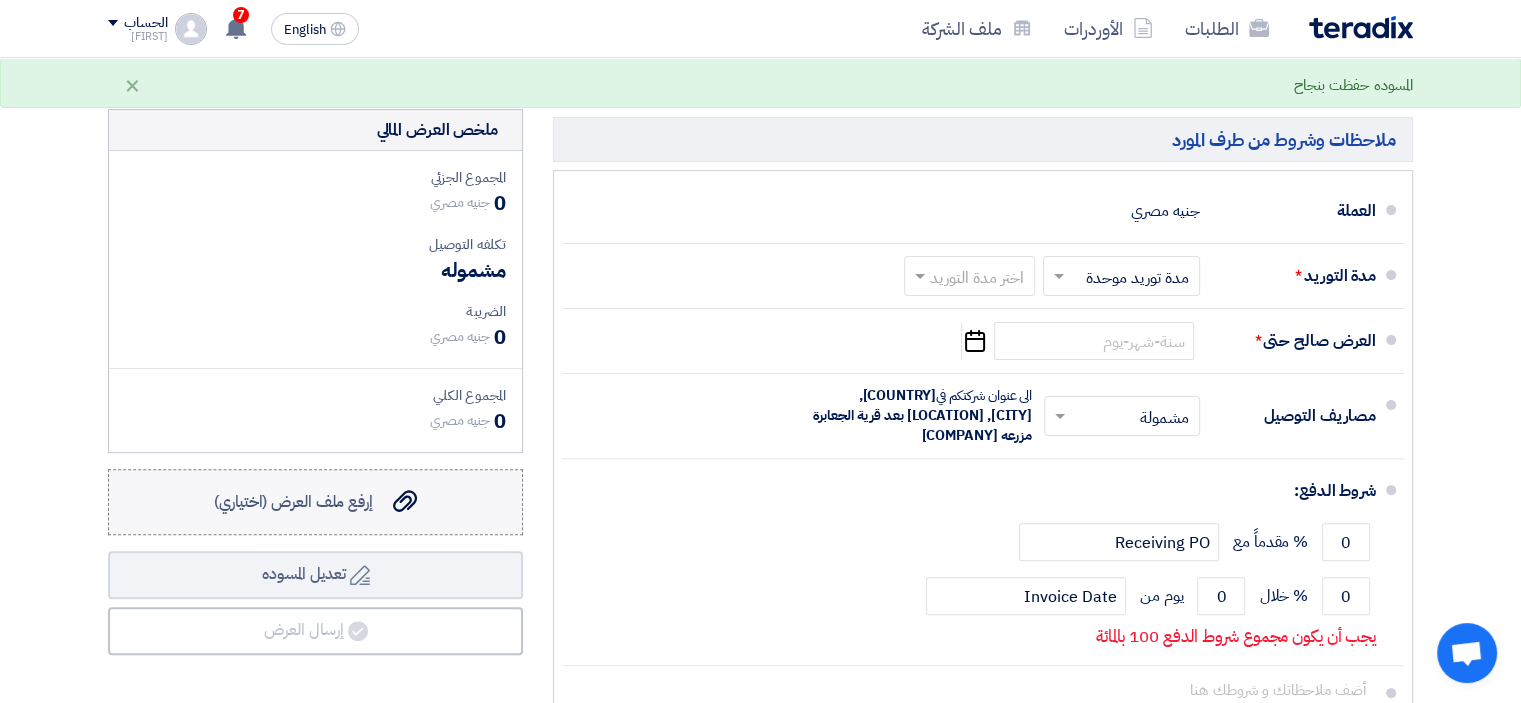 click on "إرفع ملف العرض (اختياري)" 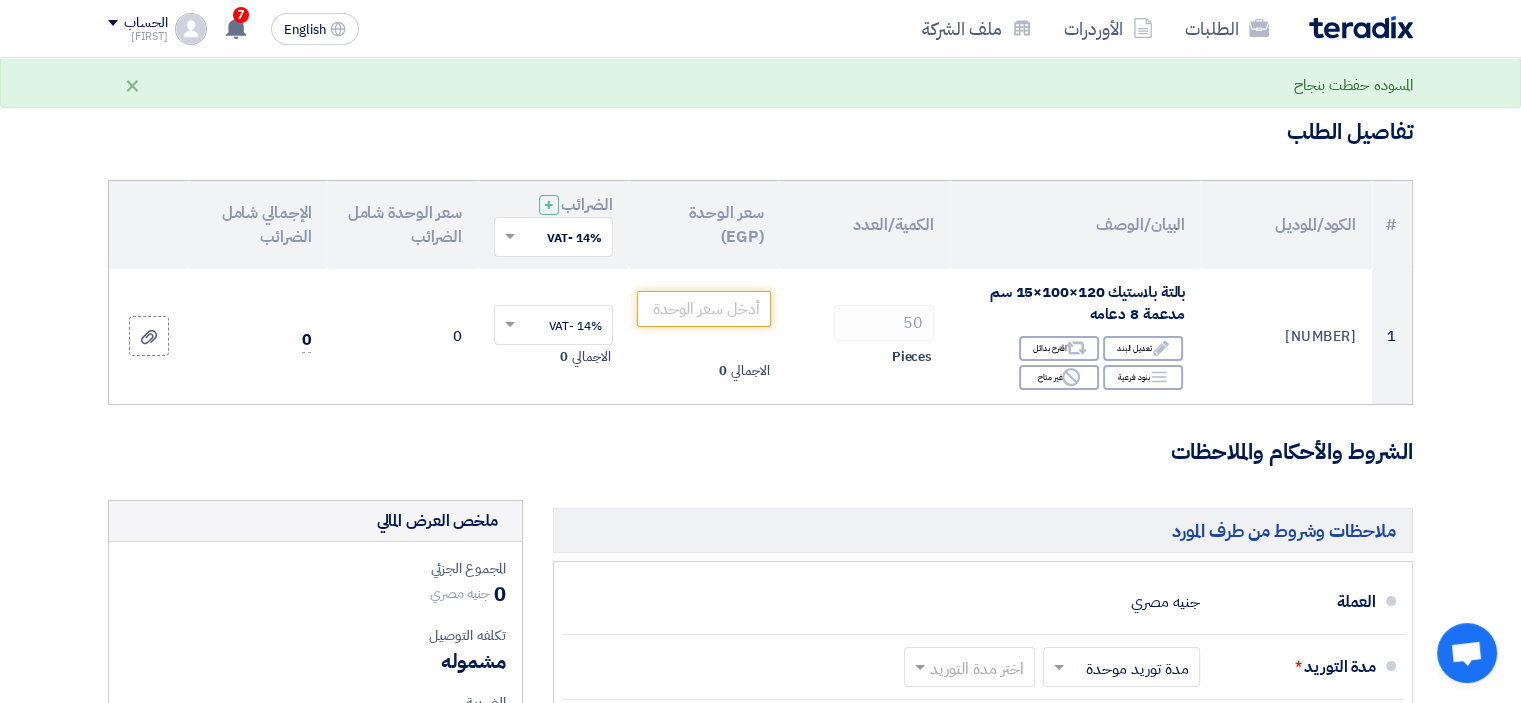 scroll, scrollTop: 0, scrollLeft: 0, axis: both 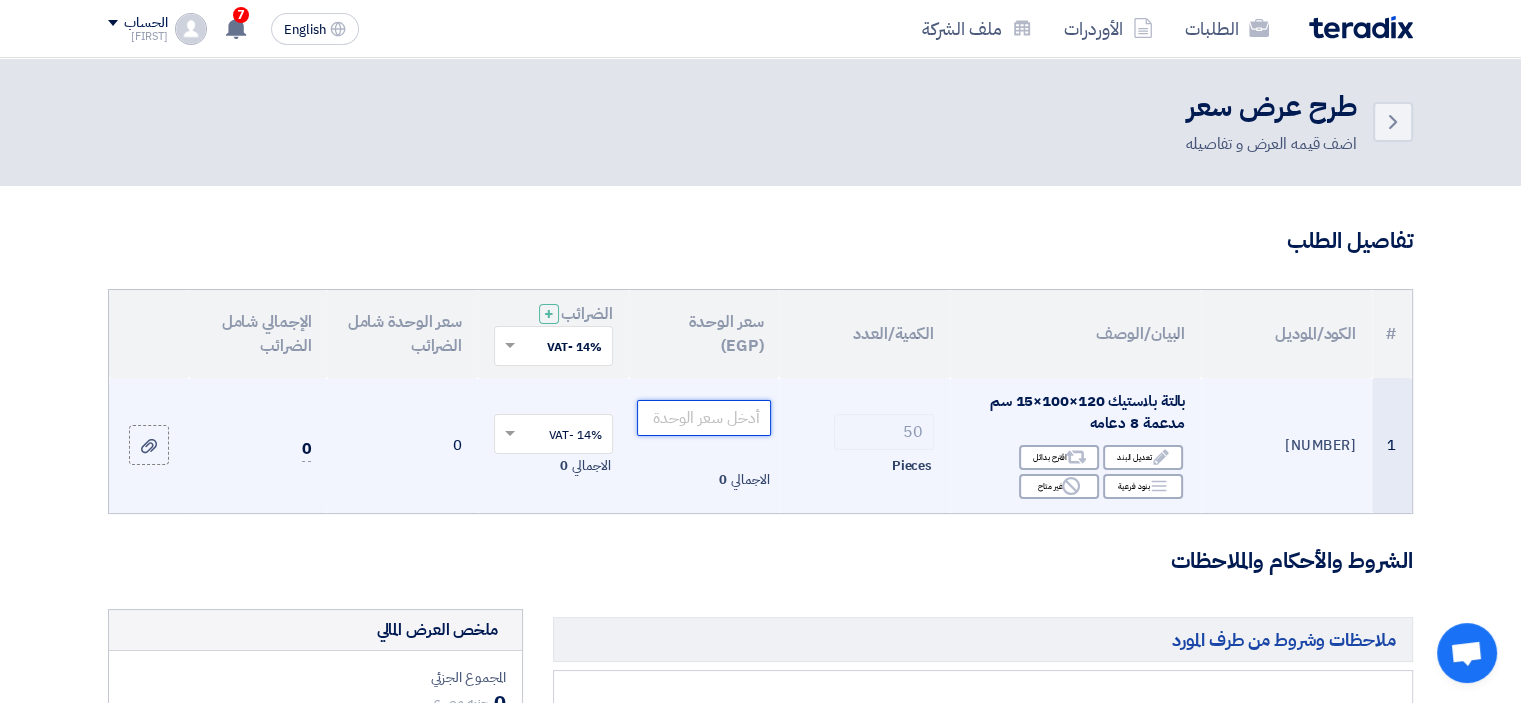 click 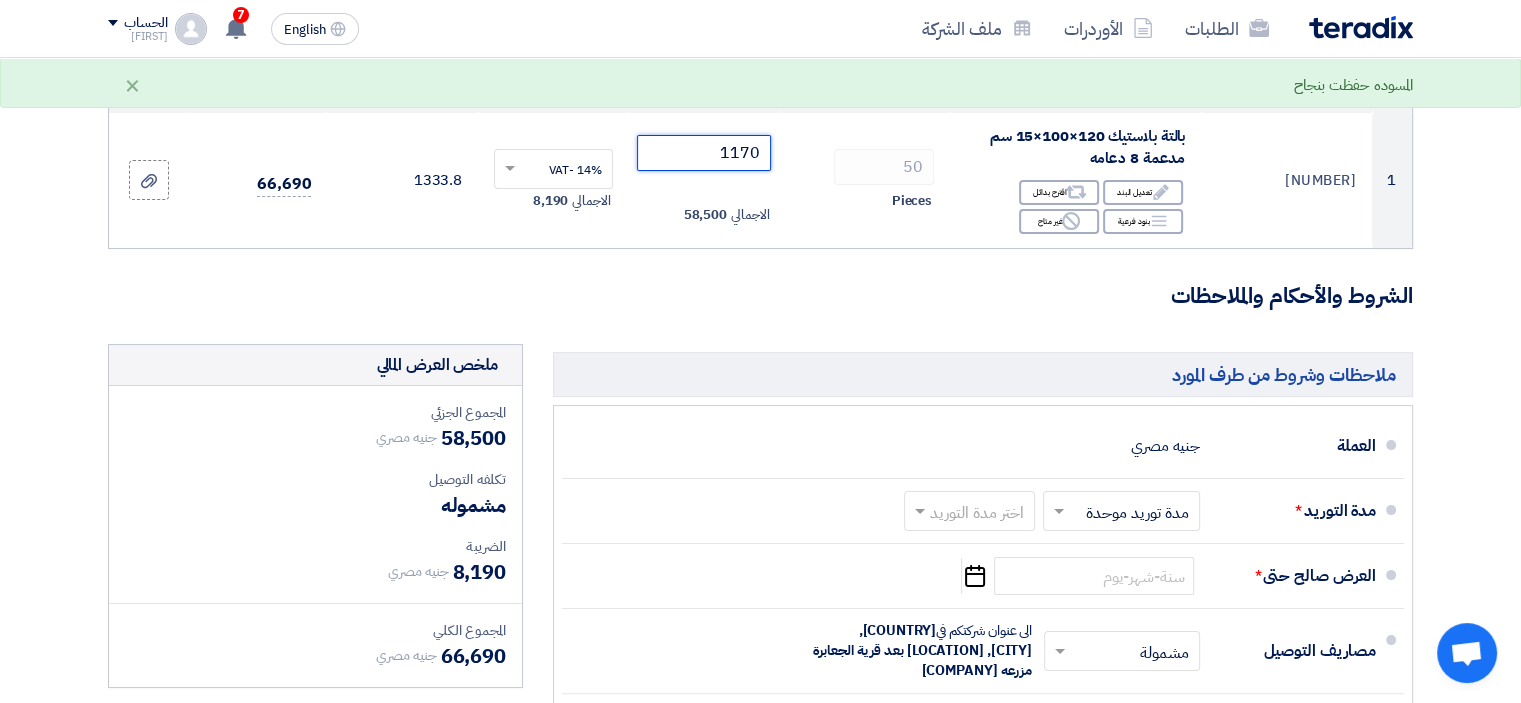 scroll, scrollTop: 300, scrollLeft: 0, axis: vertical 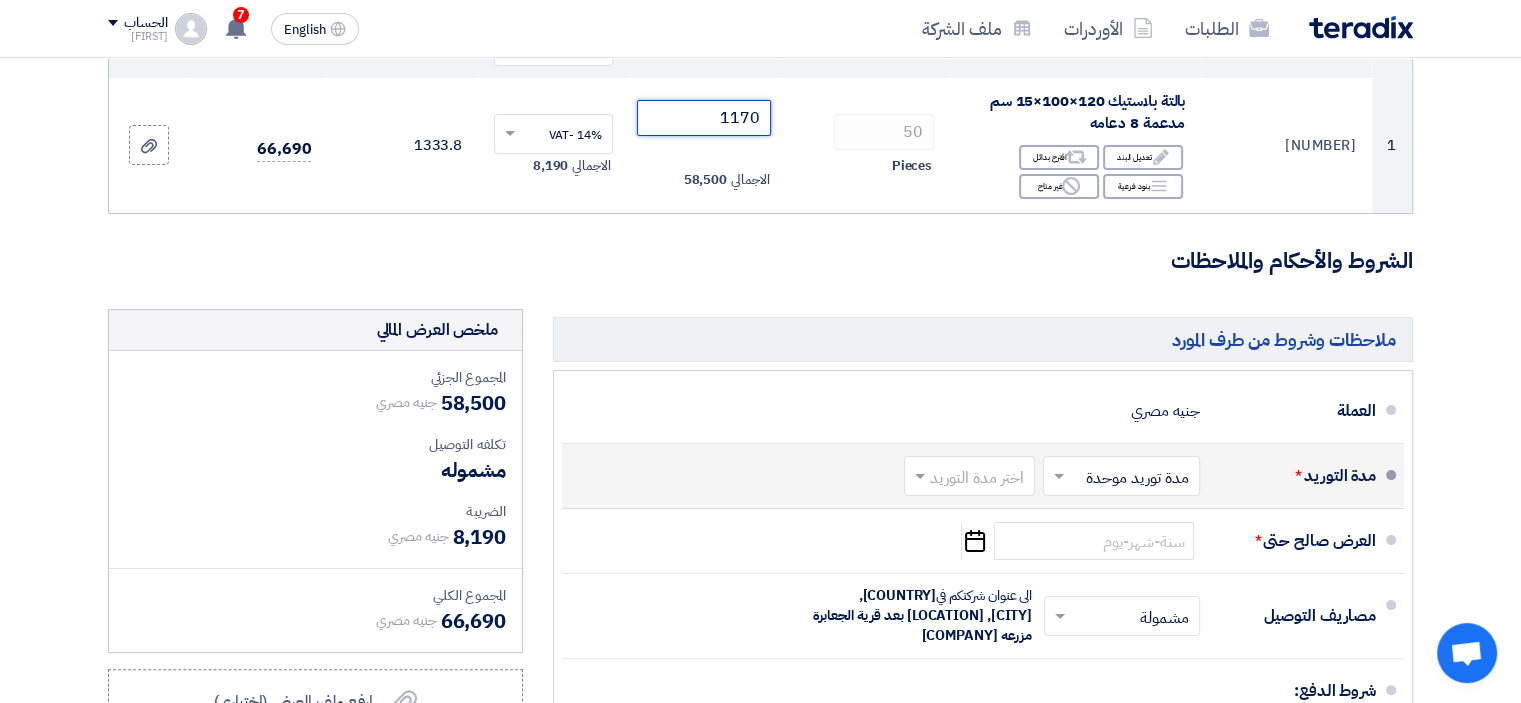 type on "1170" 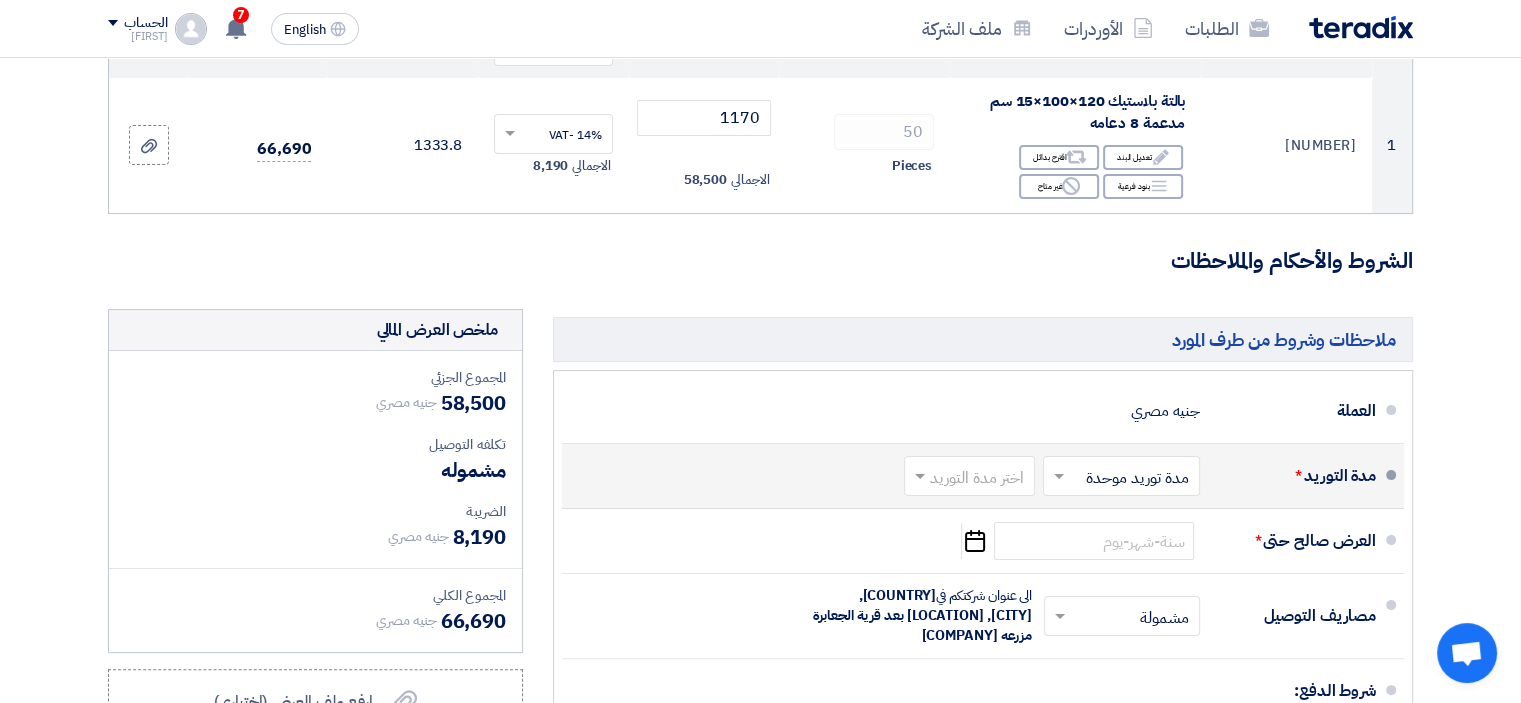 click 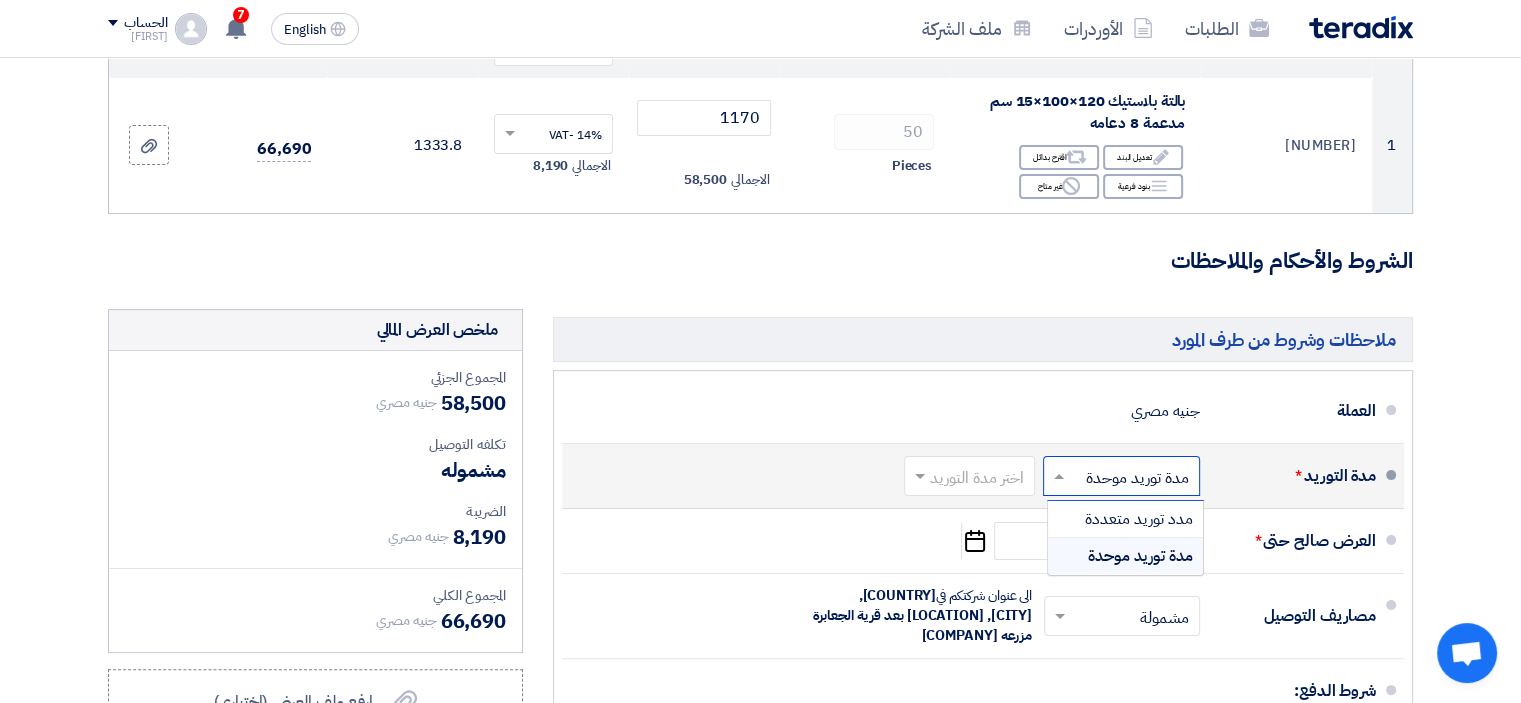 click 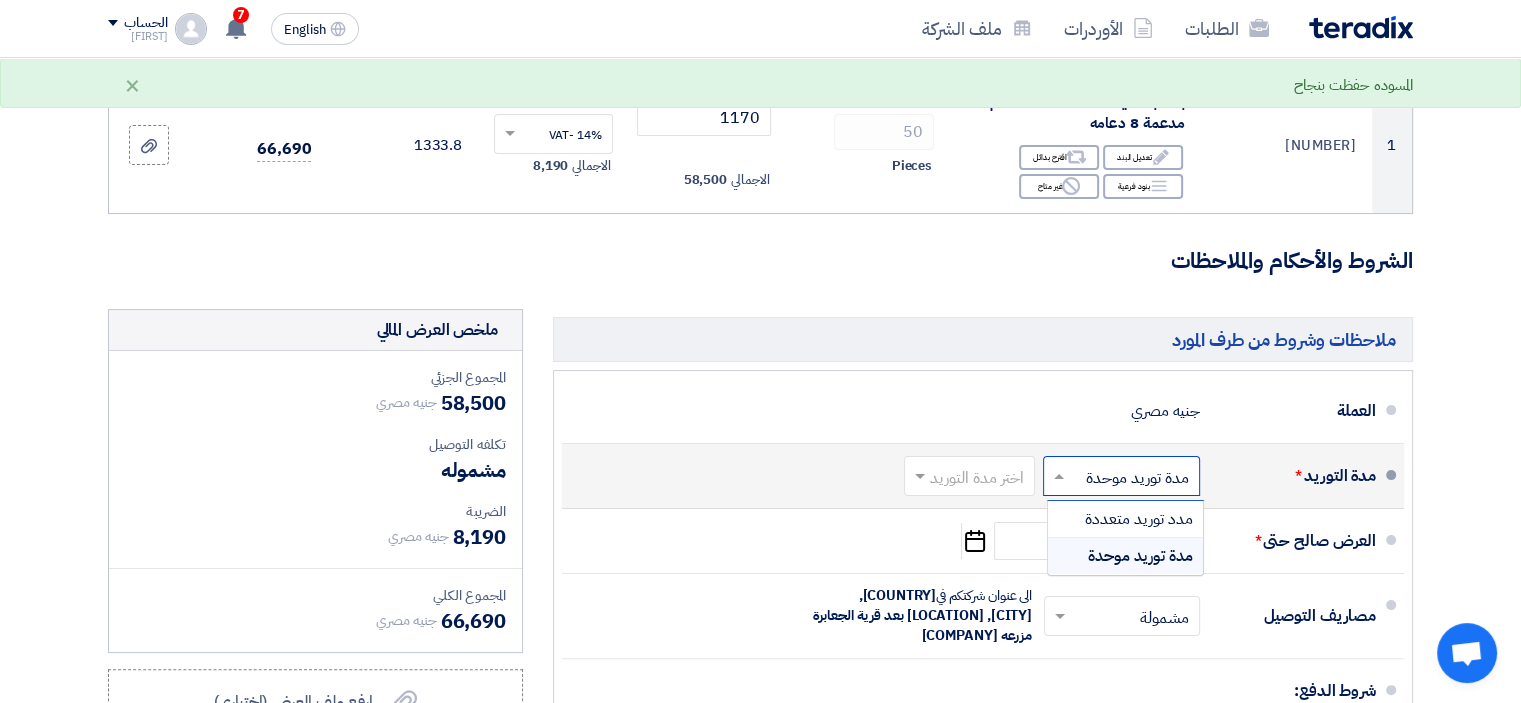 click 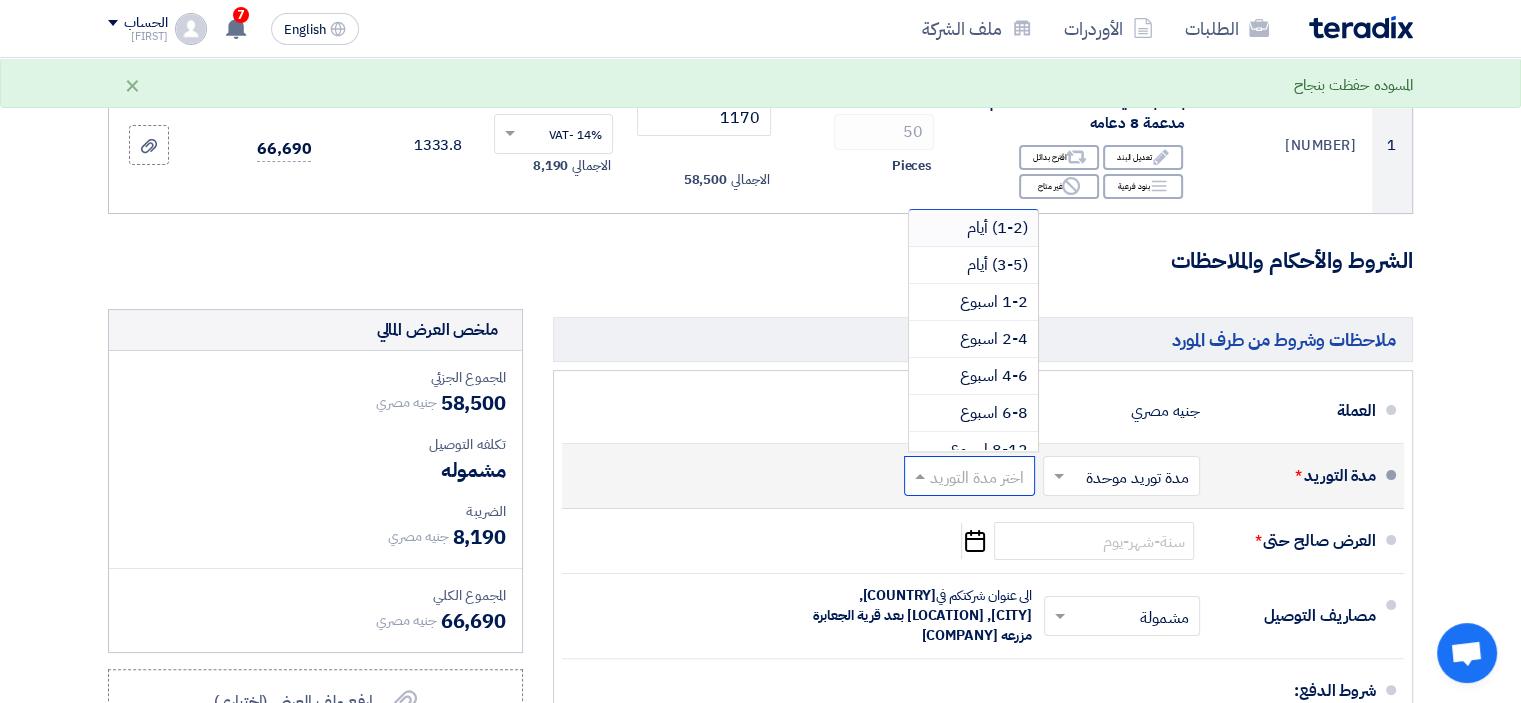 click on "اختر مدة التوريد" 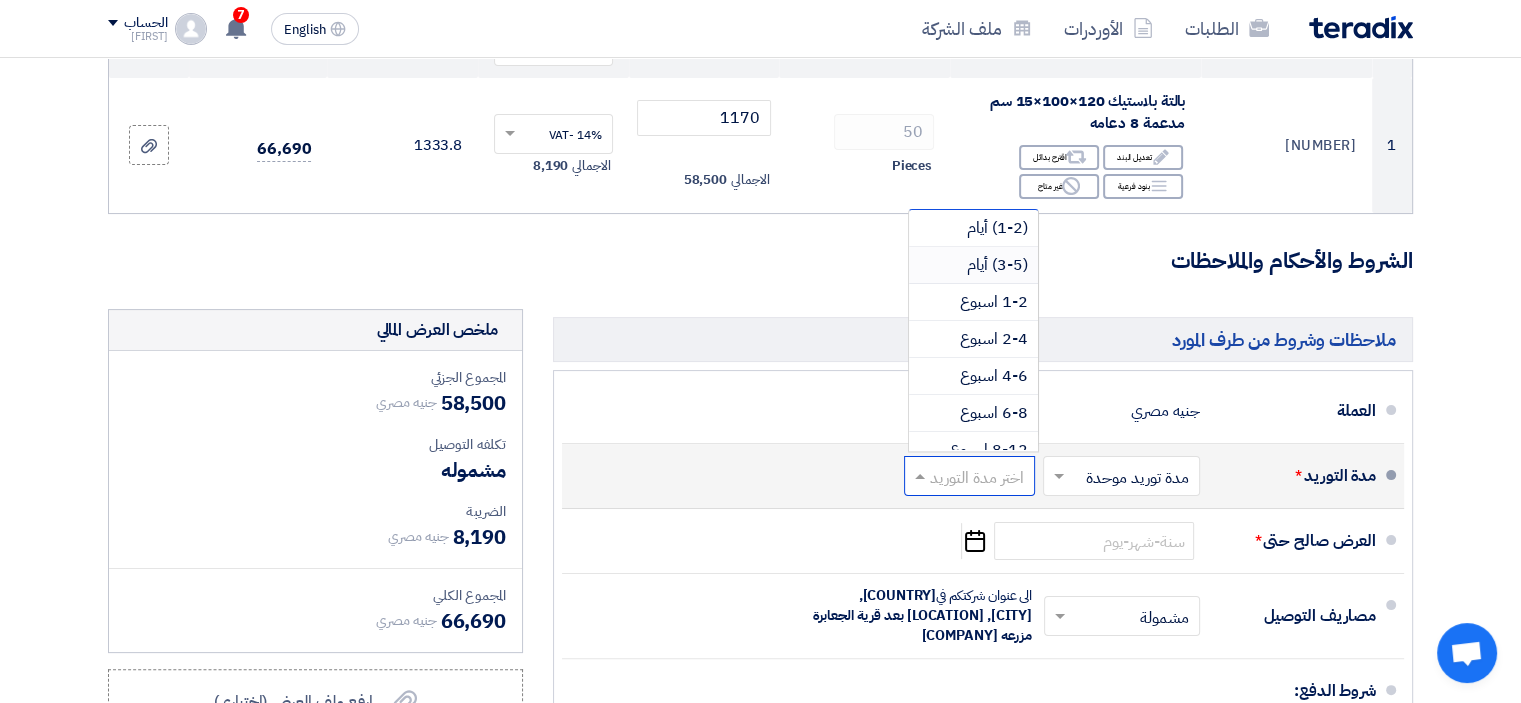 click on "(3-5) أيام" at bounding box center [997, 265] 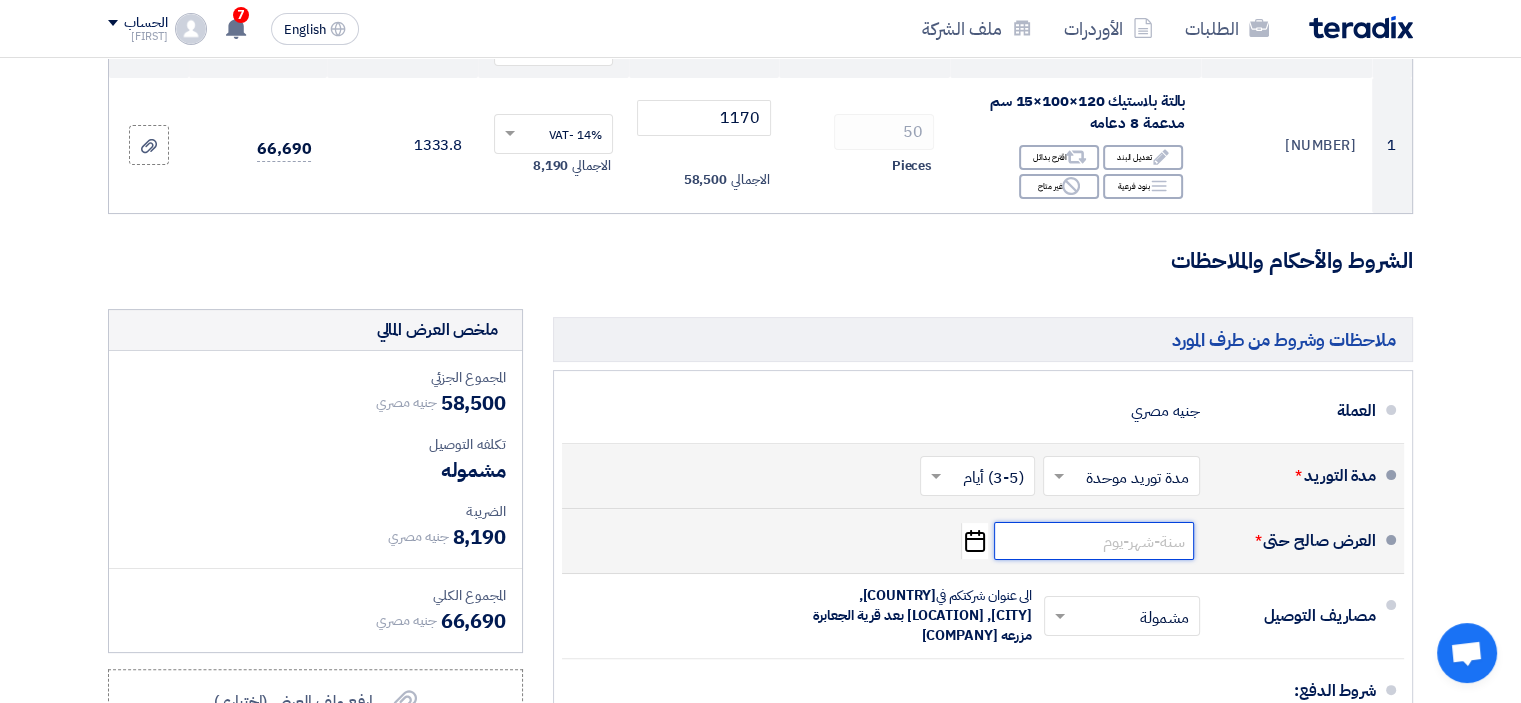 click 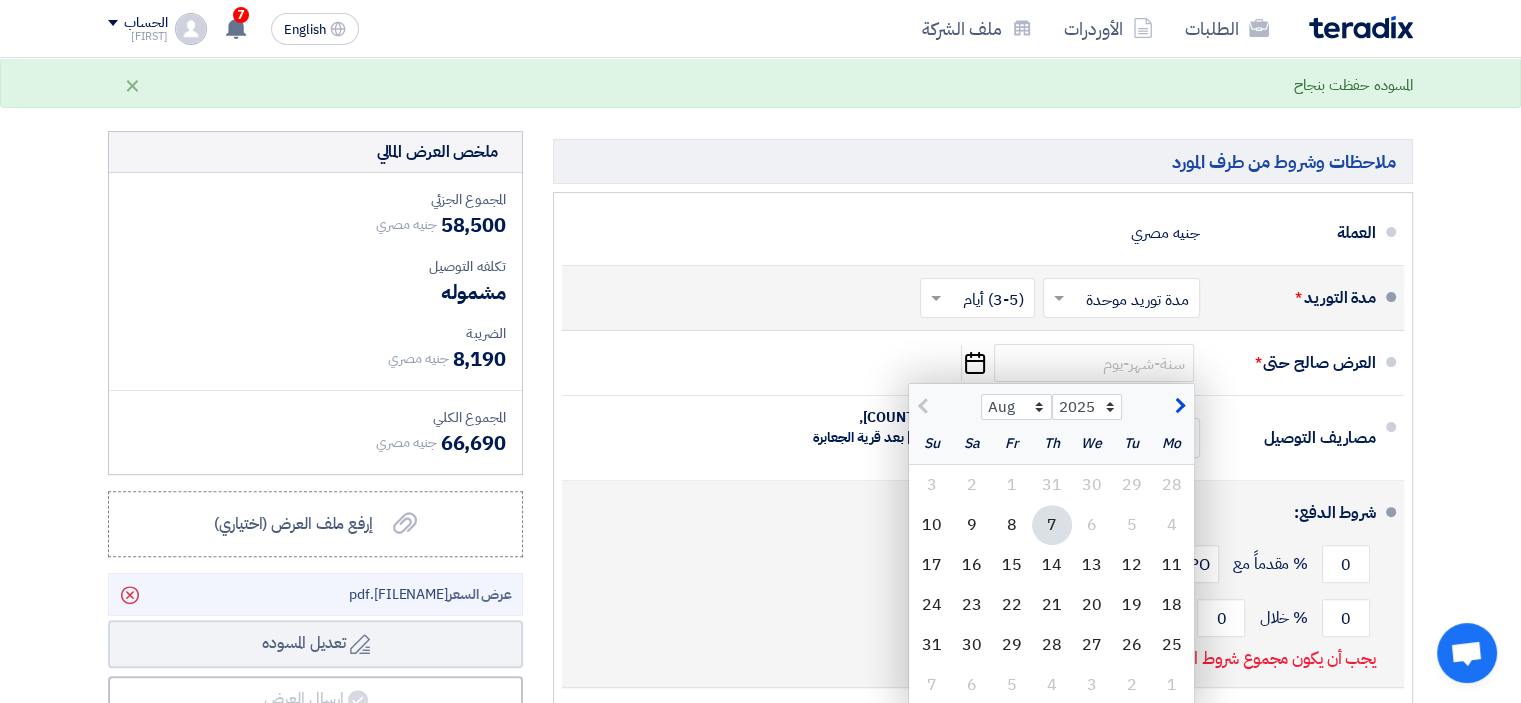 scroll, scrollTop: 500, scrollLeft: 0, axis: vertical 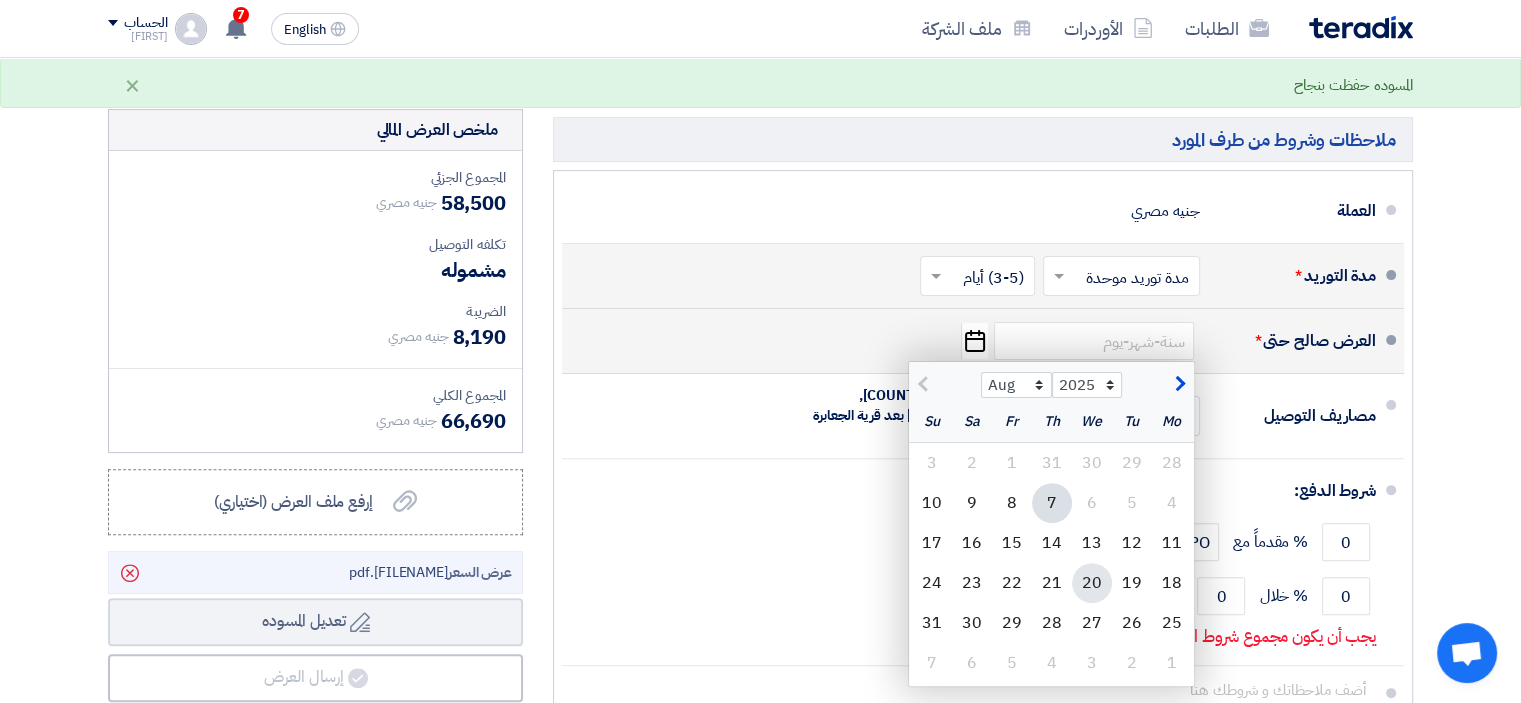 click on "20" 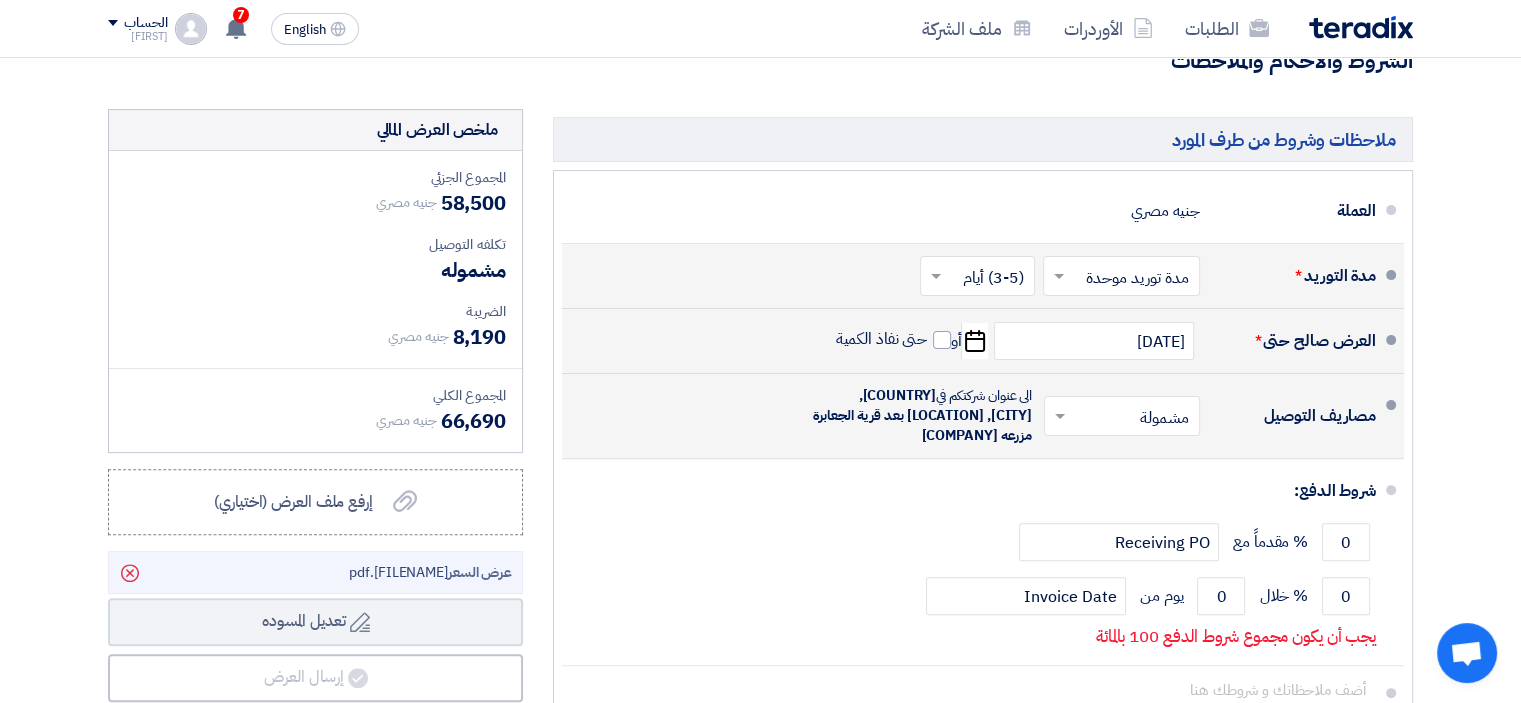 click 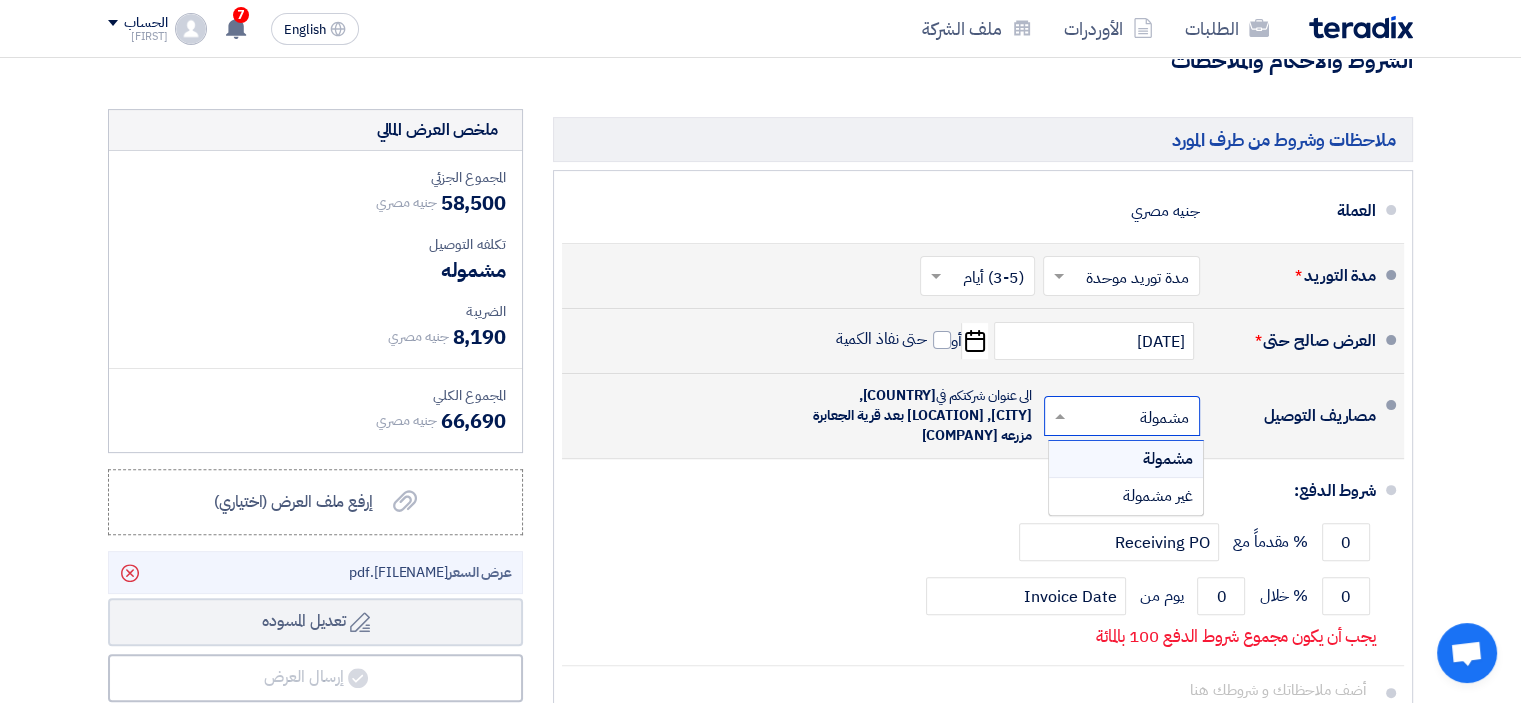 click 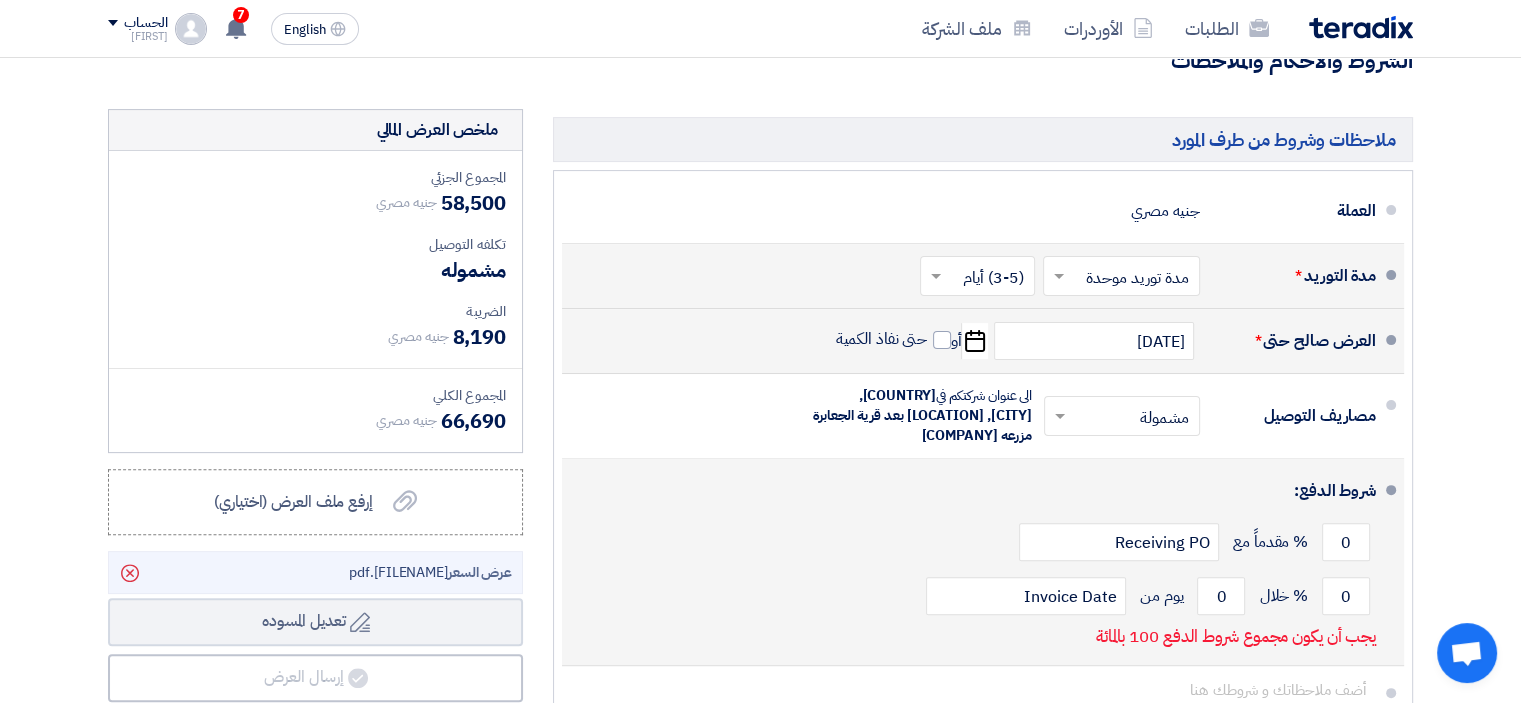 click on "شروط الدفع:" 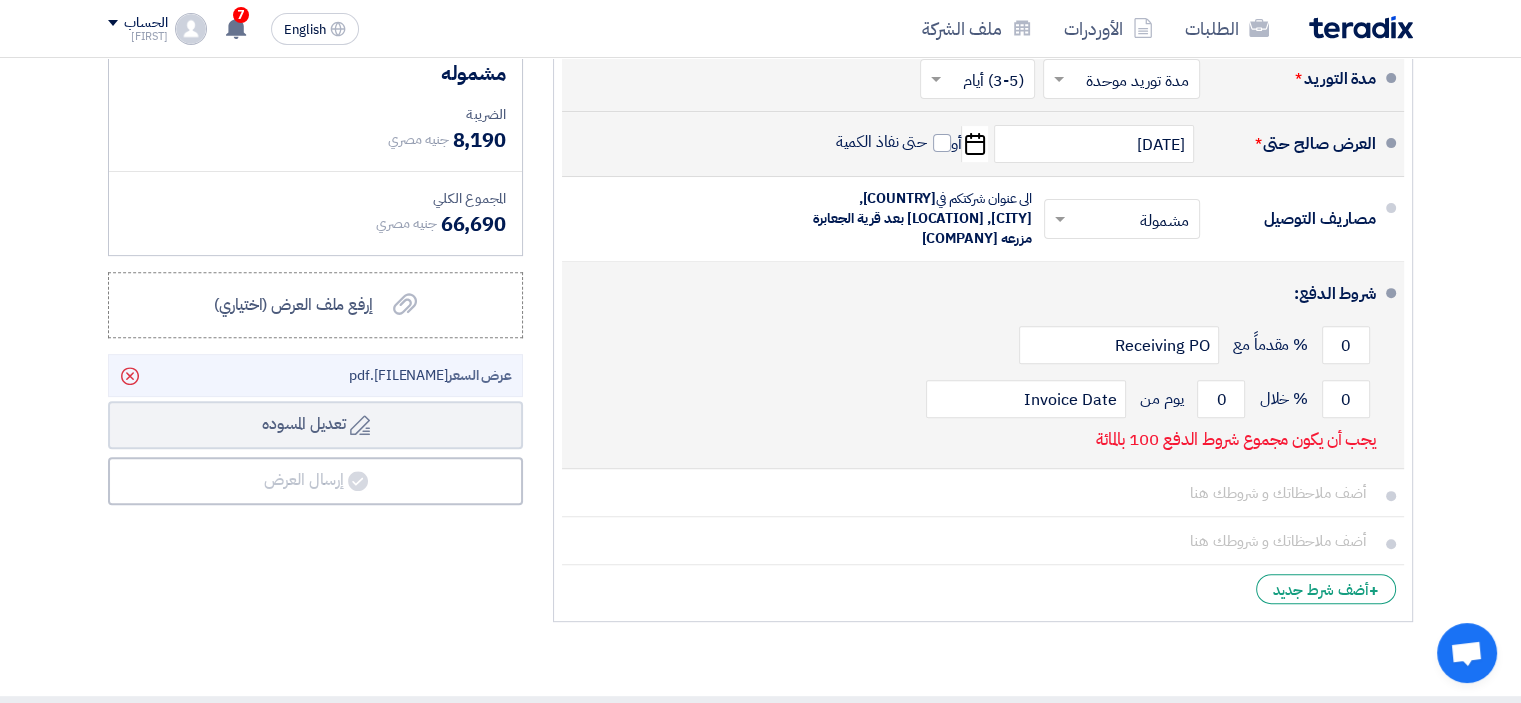 scroll, scrollTop: 700, scrollLeft: 0, axis: vertical 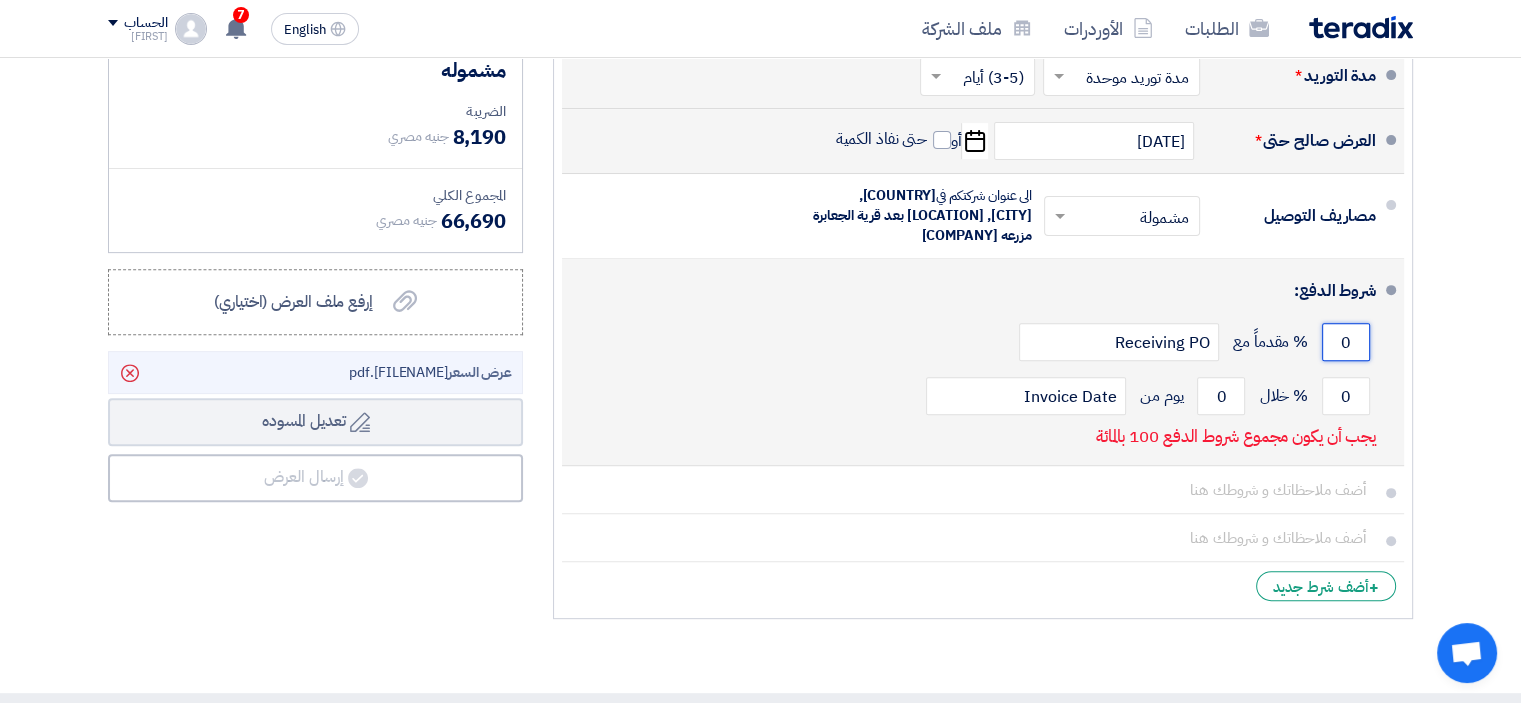 click on "0" 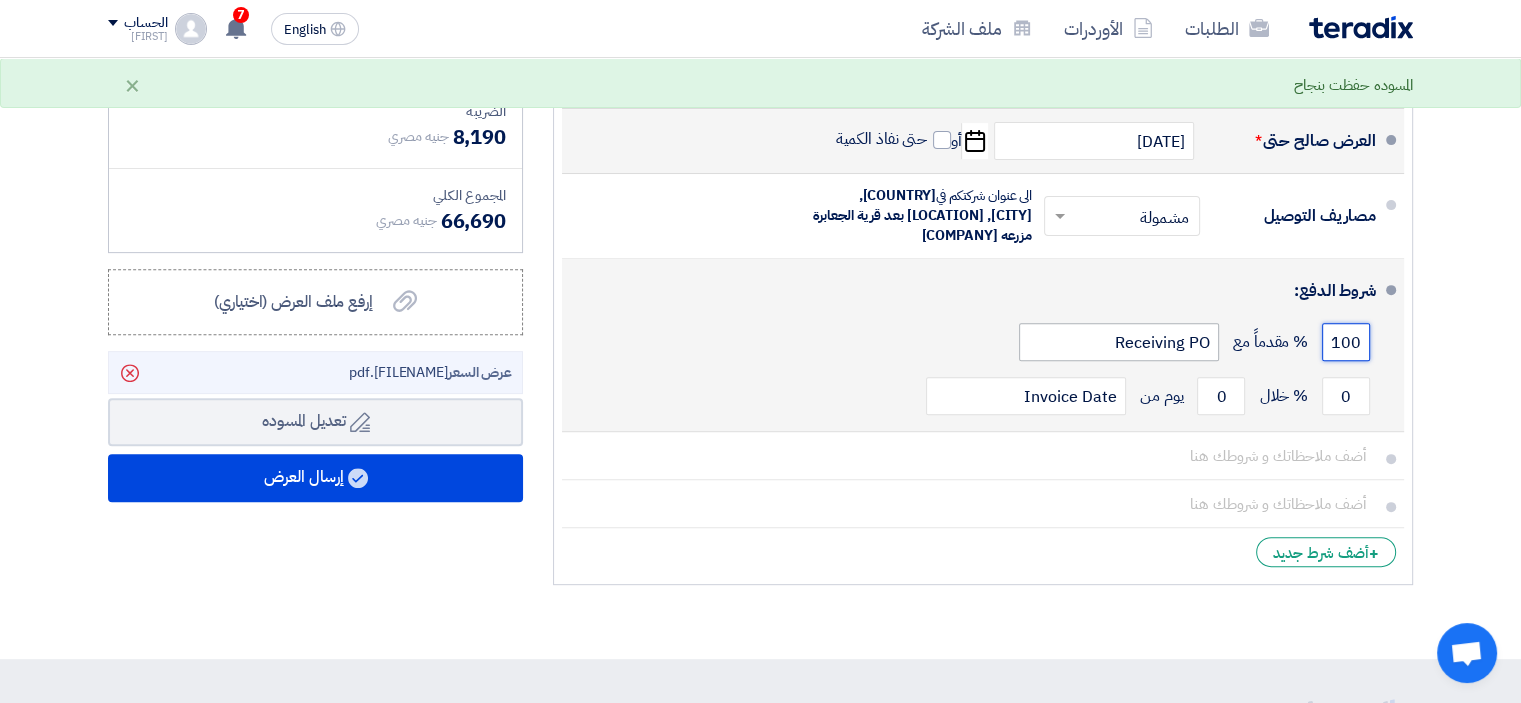 type on "100" 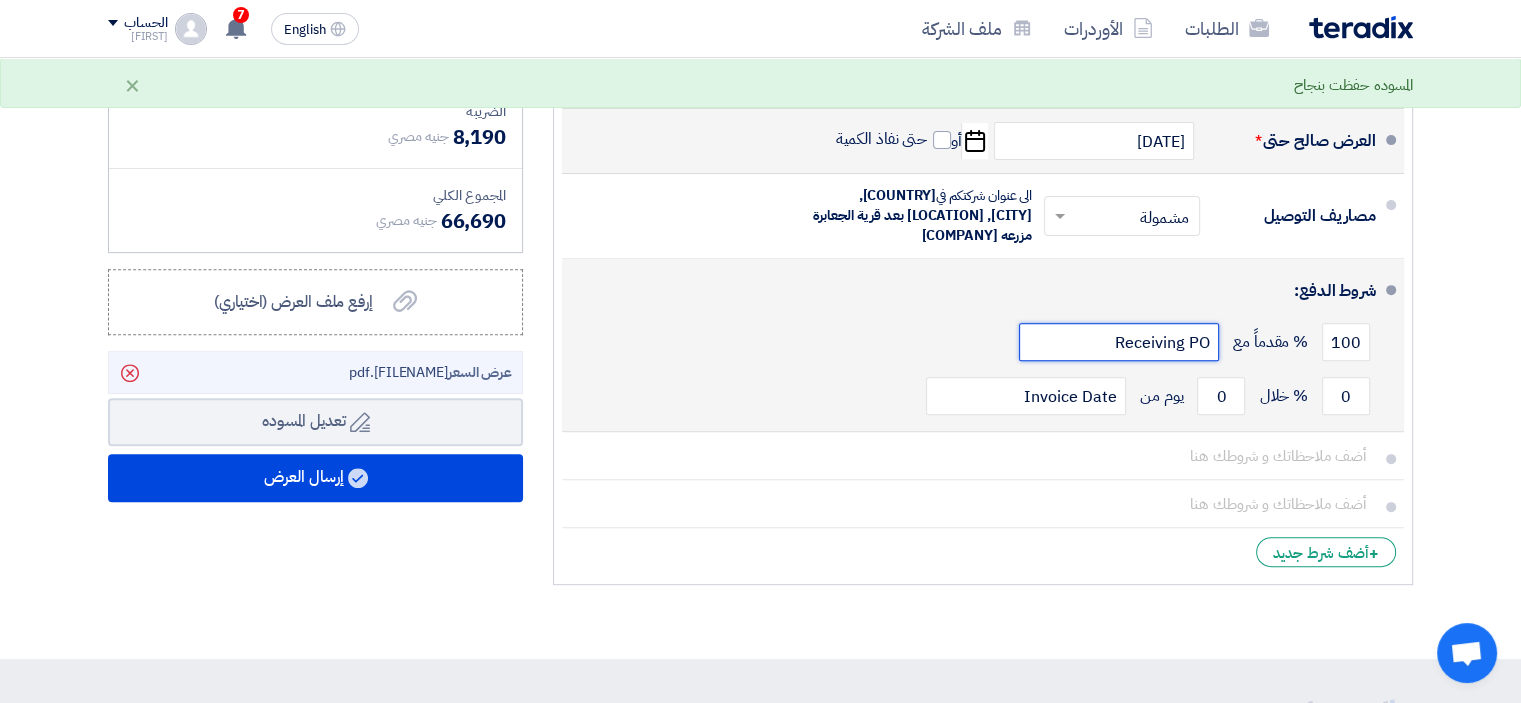 click on "Receiving PO" 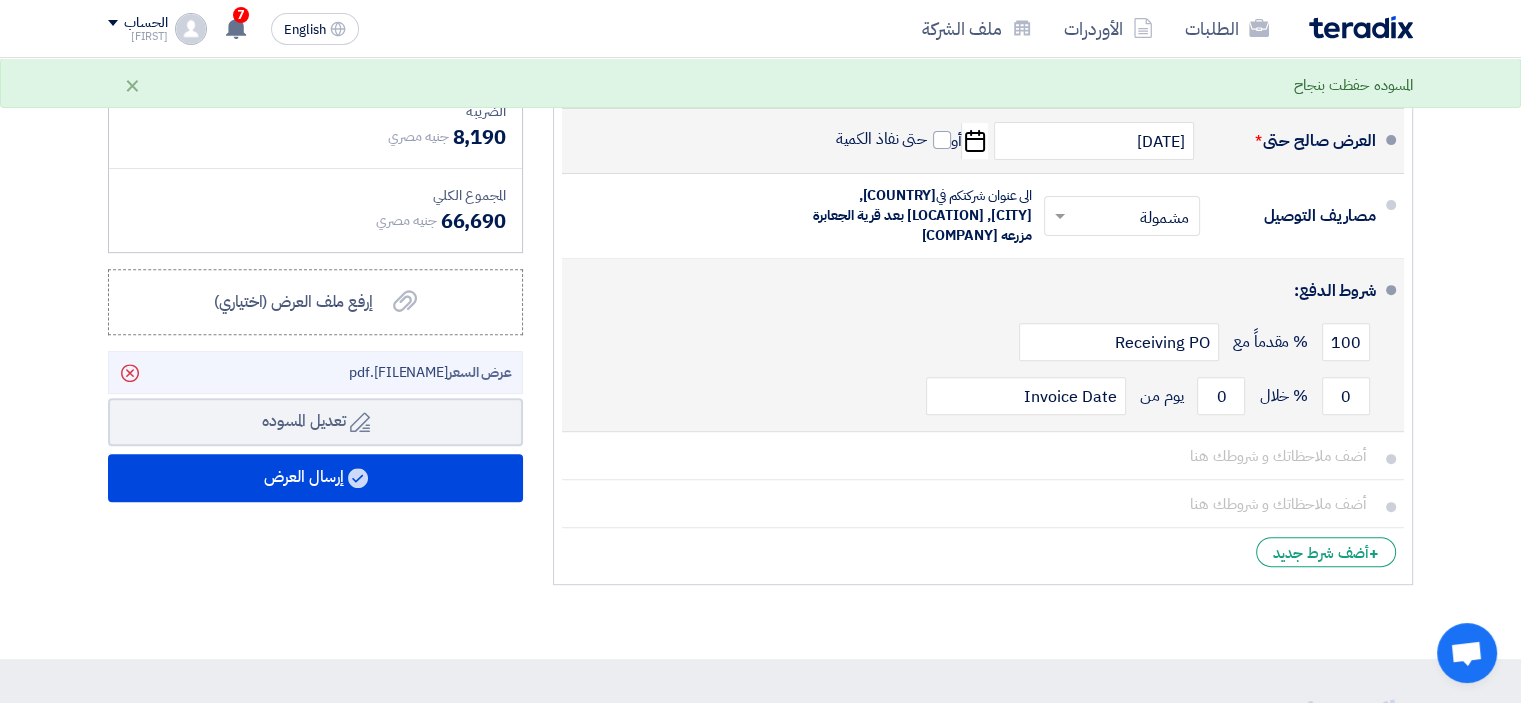click on "0
% خلال
0
يوم من
Invoice Date" 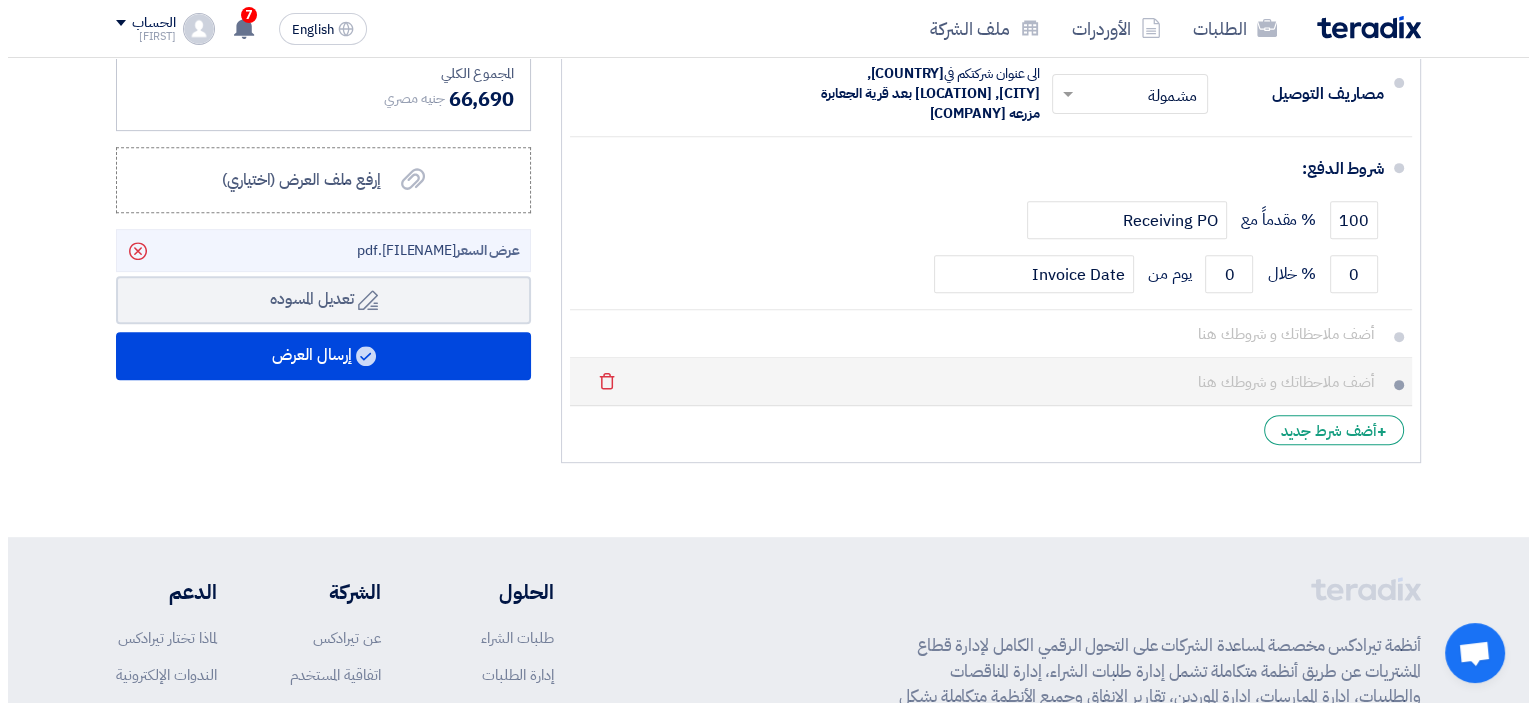 scroll, scrollTop: 700, scrollLeft: 0, axis: vertical 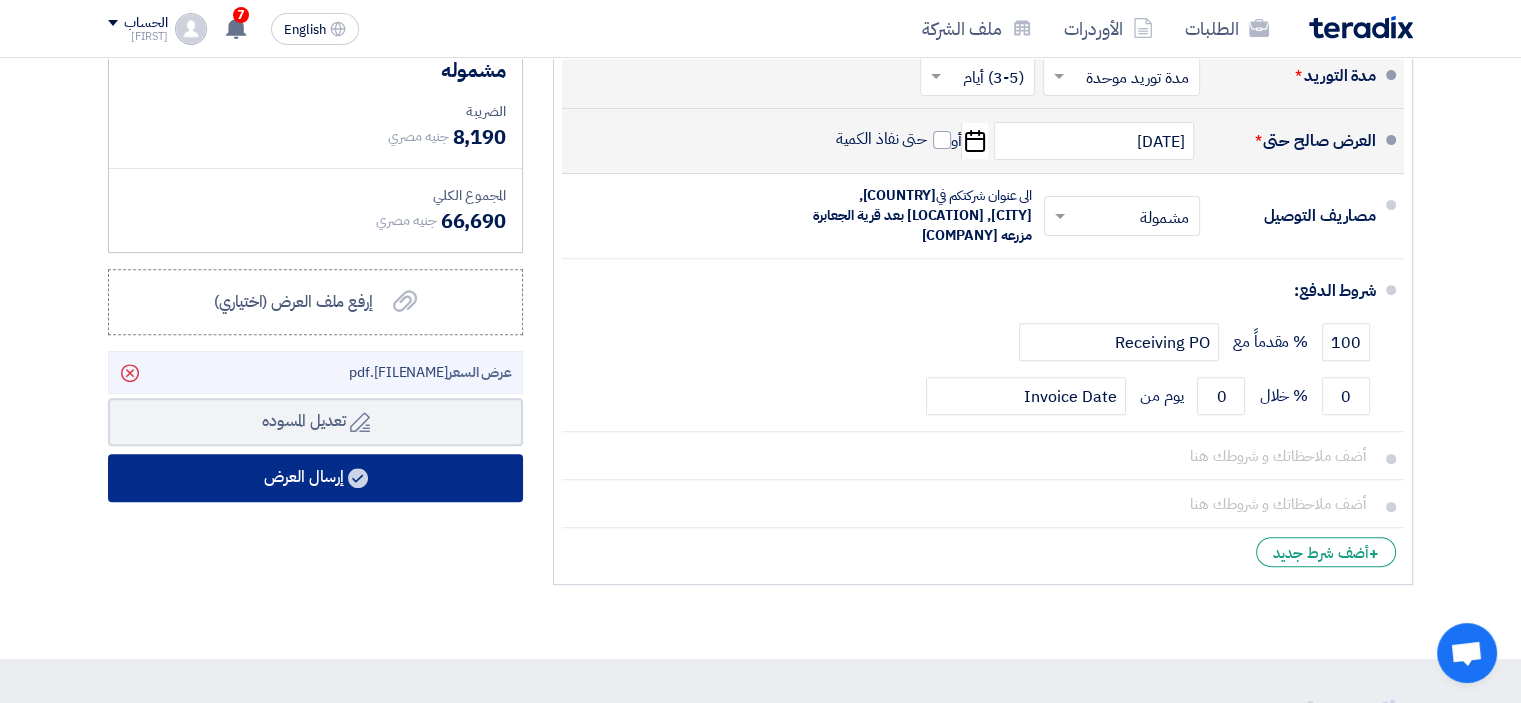 click on "إرسال العرض" 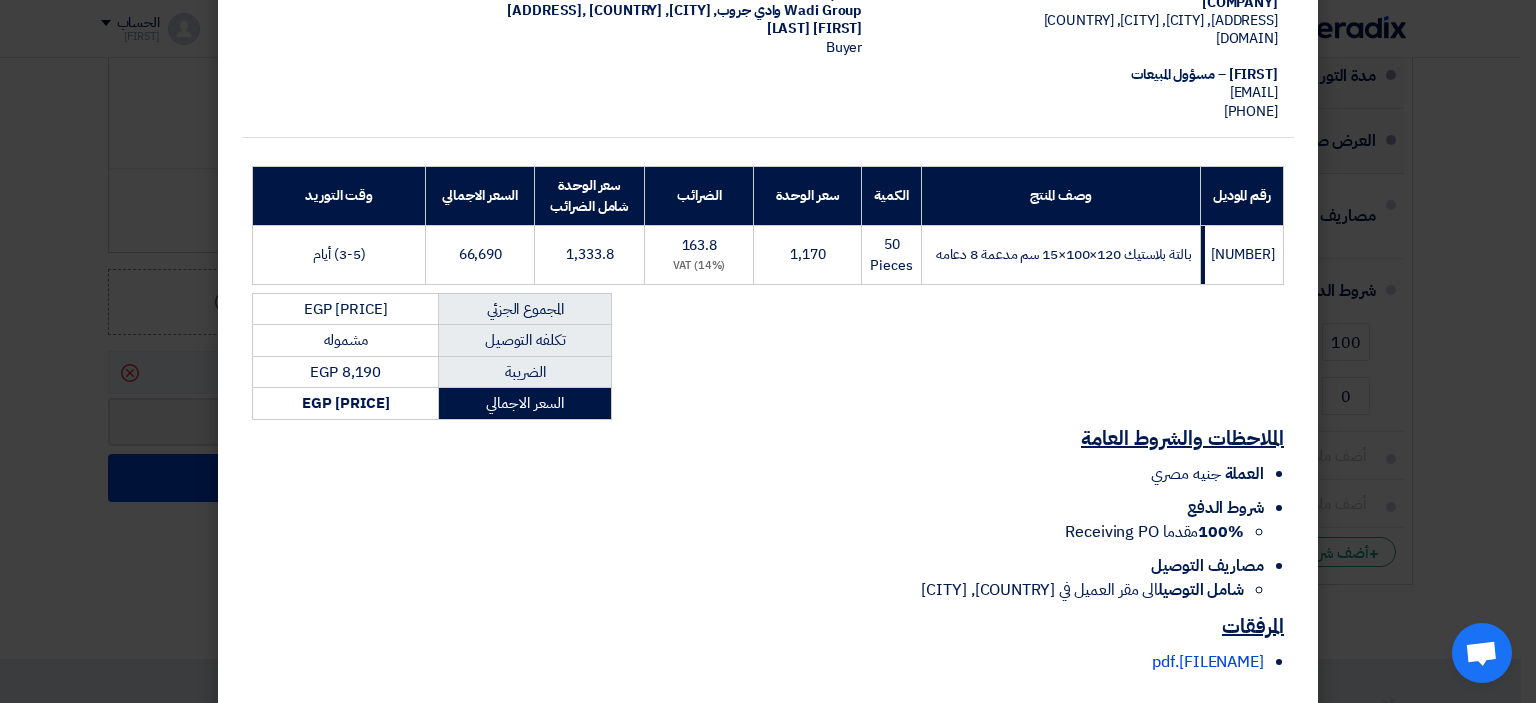scroll, scrollTop: 296, scrollLeft: 0, axis: vertical 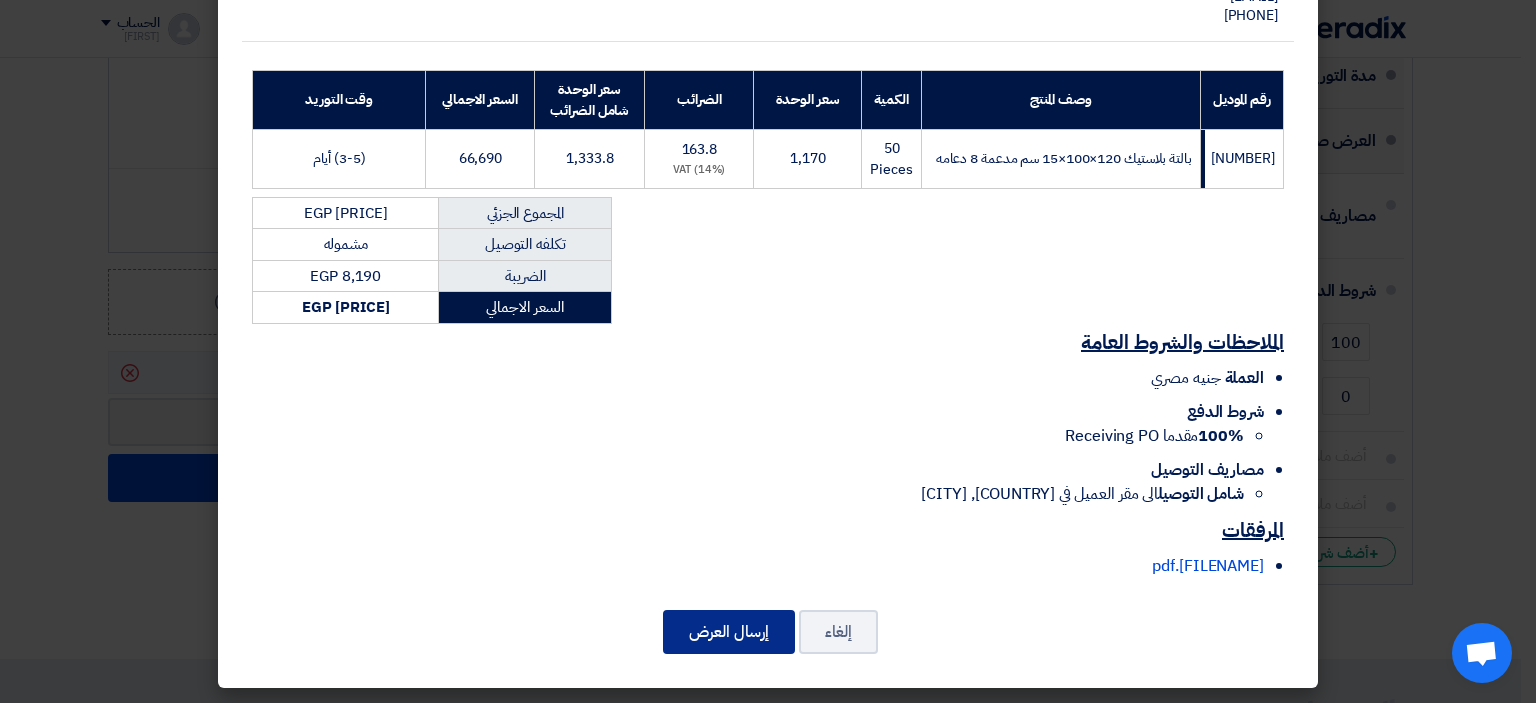 click on "إرسال العرض" 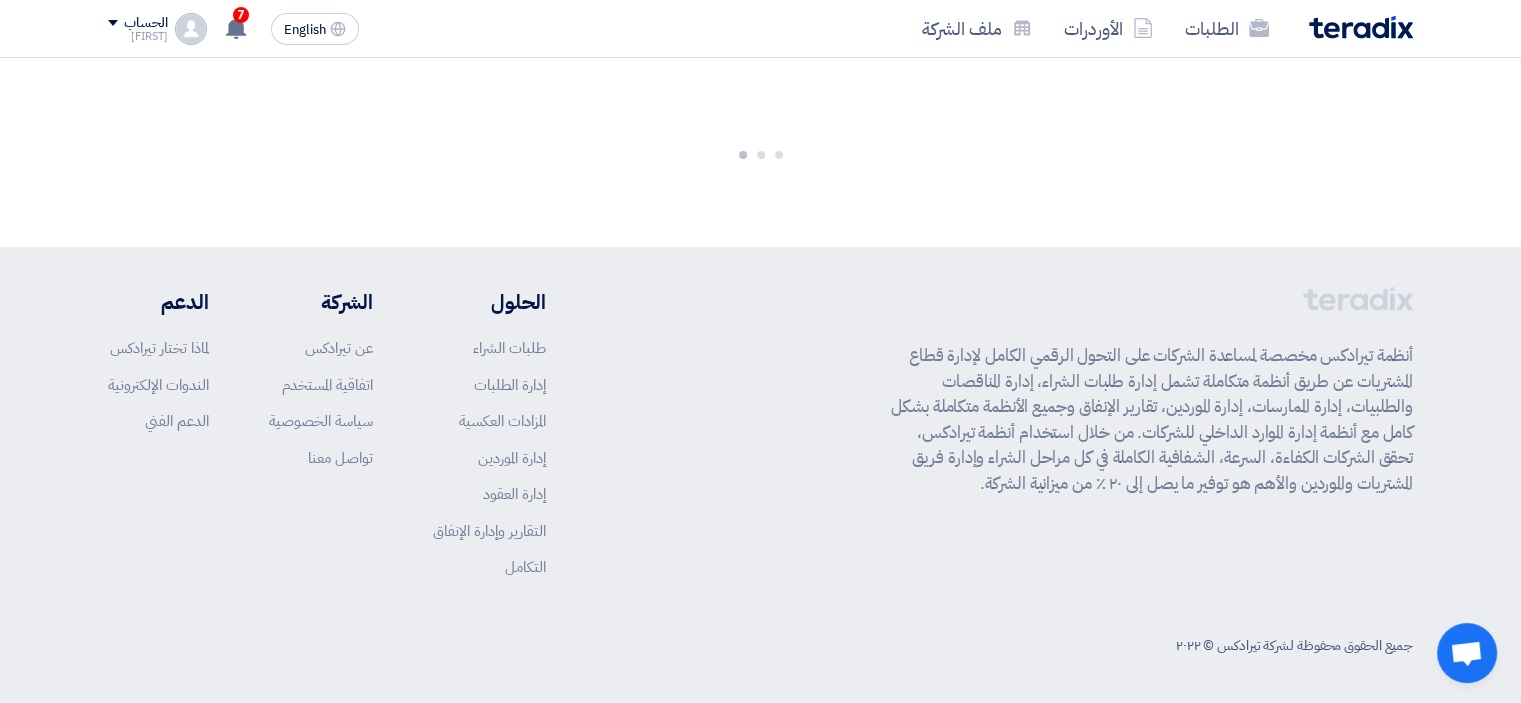 scroll, scrollTop: 1209, scrollLeft: 0, axis: vertical 